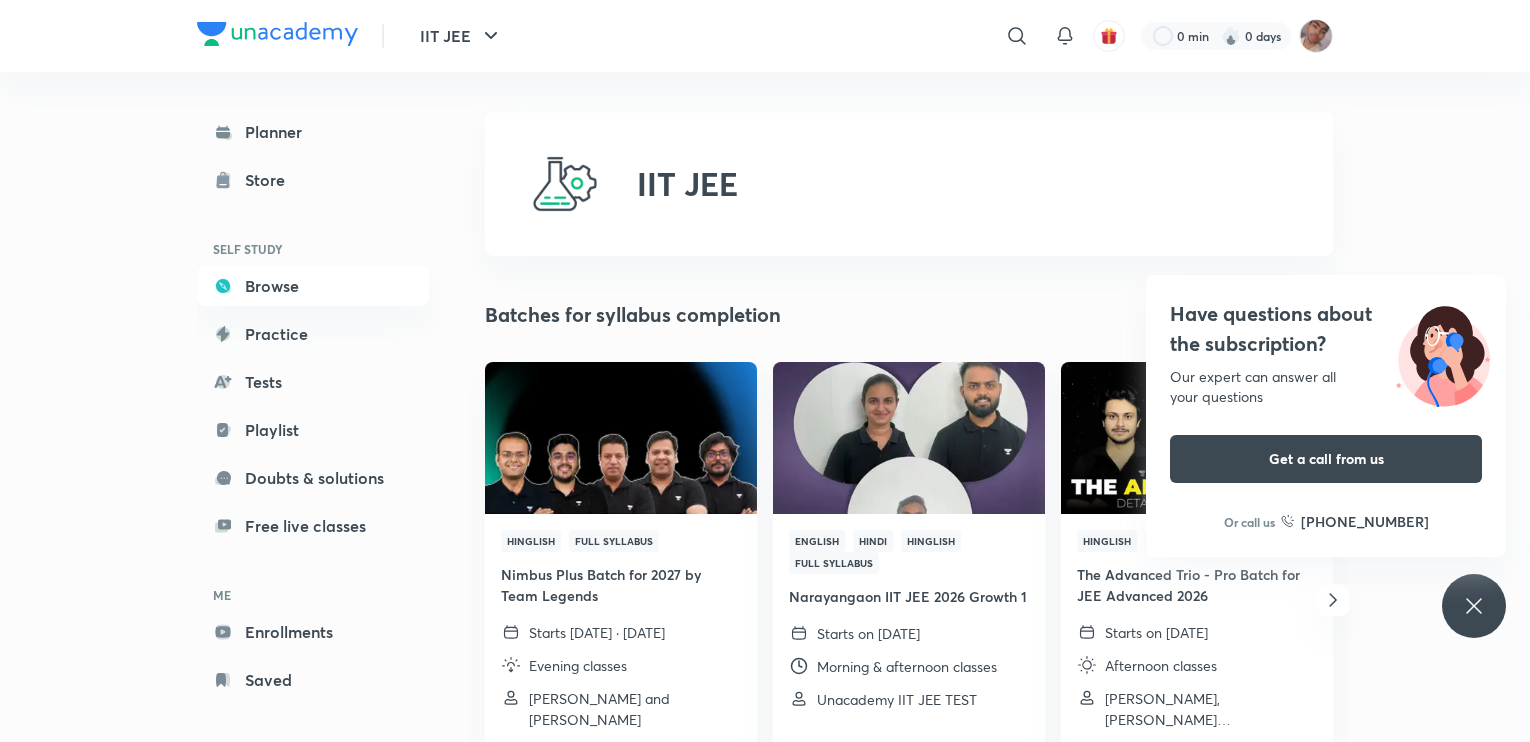 scroll, scrollTop: 0, scrollLeft: 0, axis: both 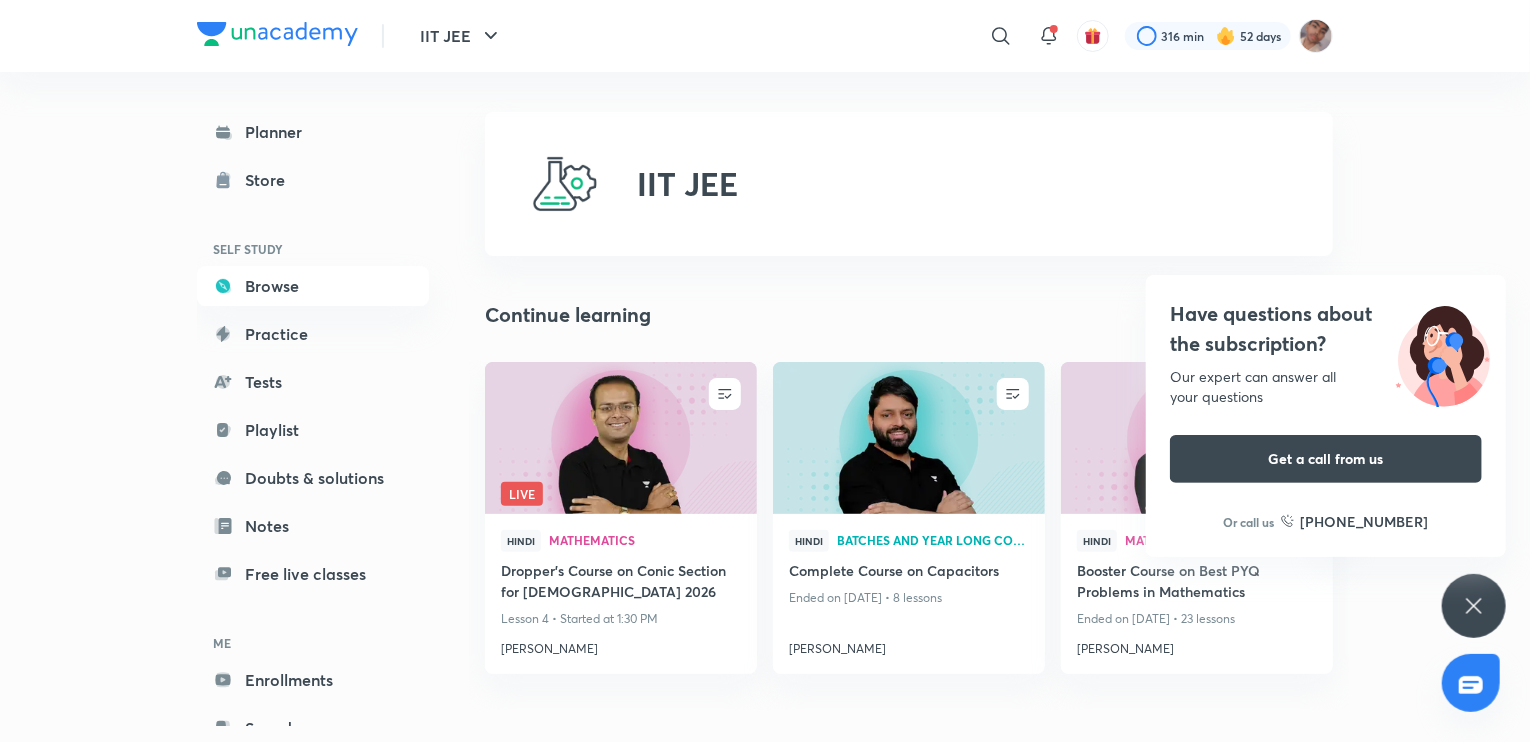 click on "Have questions about the subscription? Our expert can answer all your questions Get a call from us Or call us [PHONE_NUMBER]" at bounding box center (1474, 606) 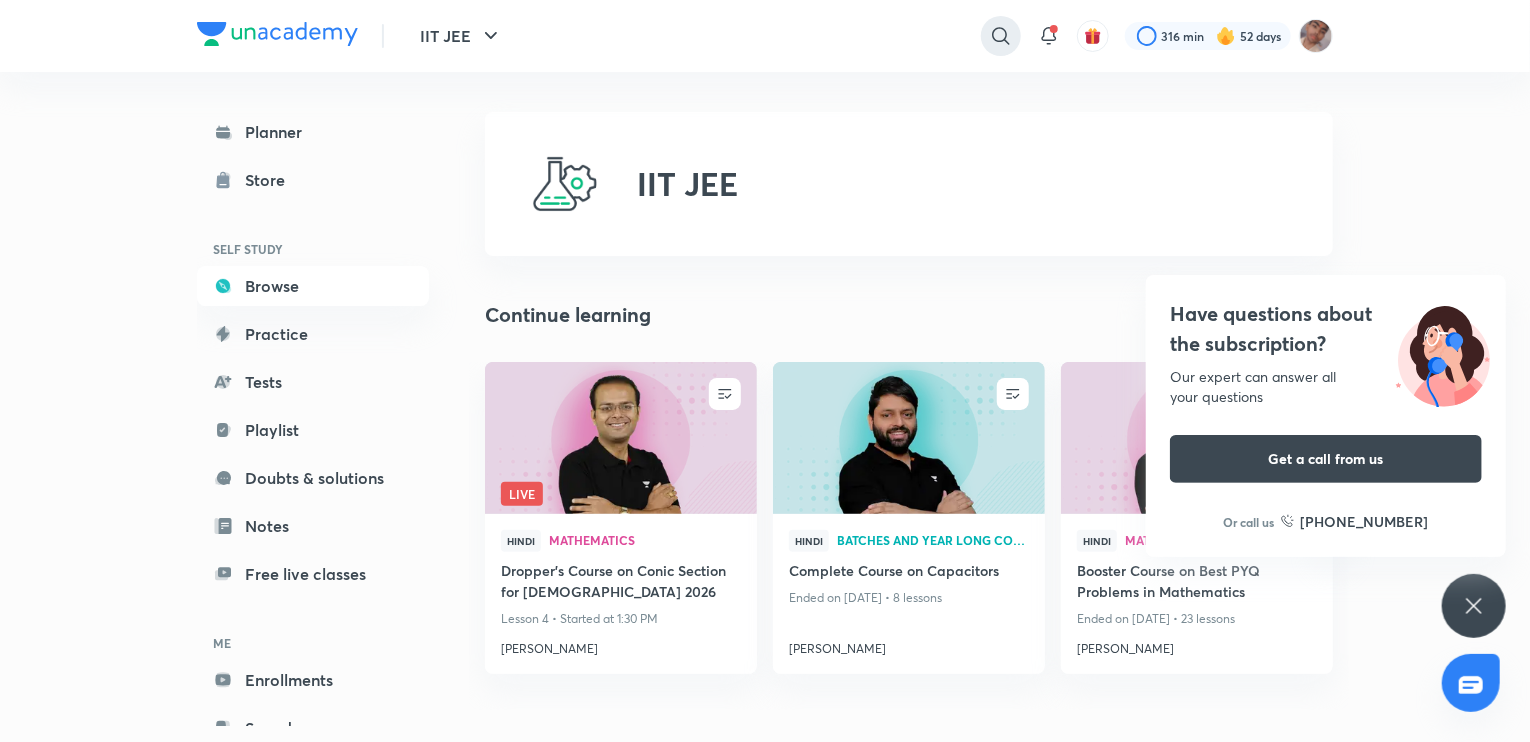 click 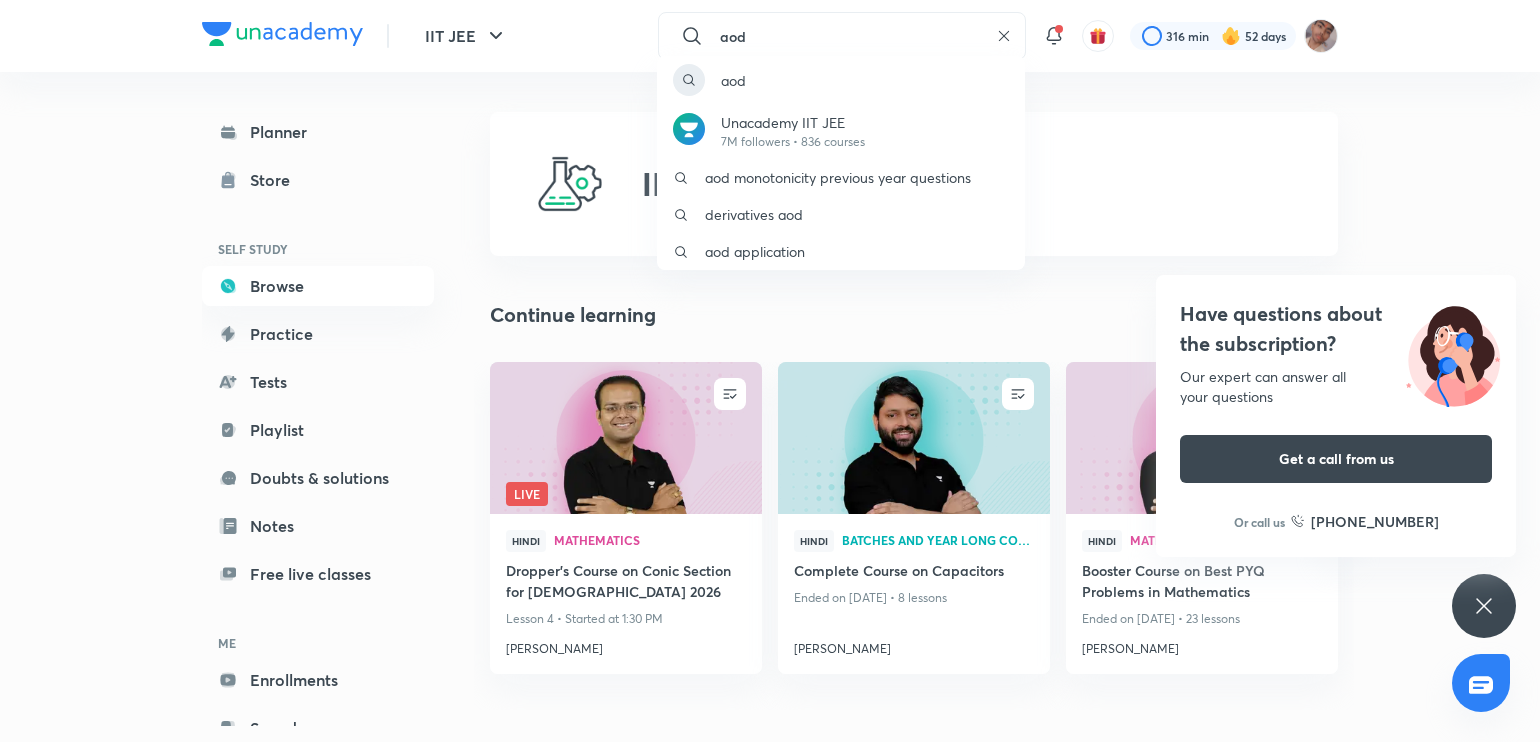 type on "aod" 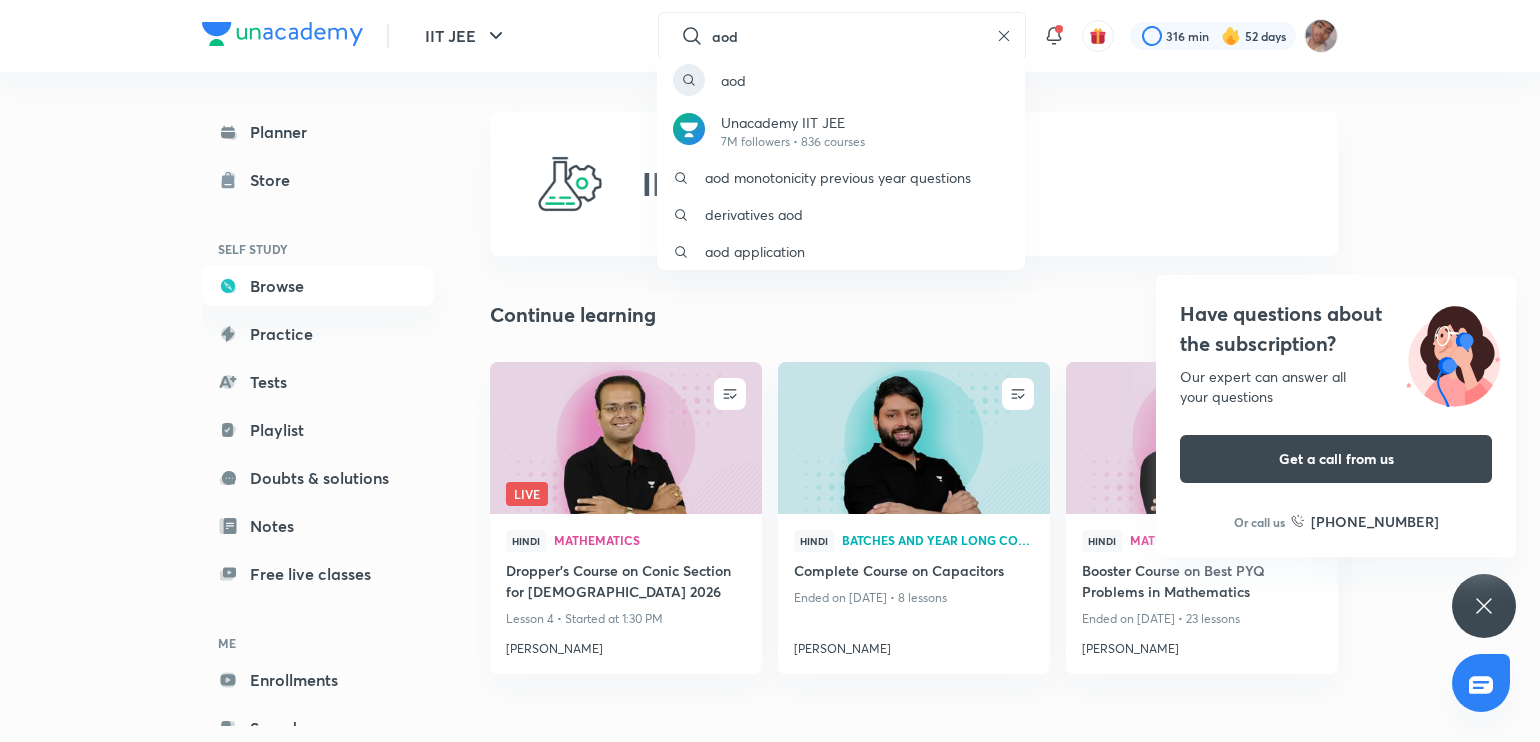 click on "Have questions about the subscription? Our expert can answer all your questions Get a call from us Or call us [PHONE_NUMBER]" at bounding box center [1484, 606] 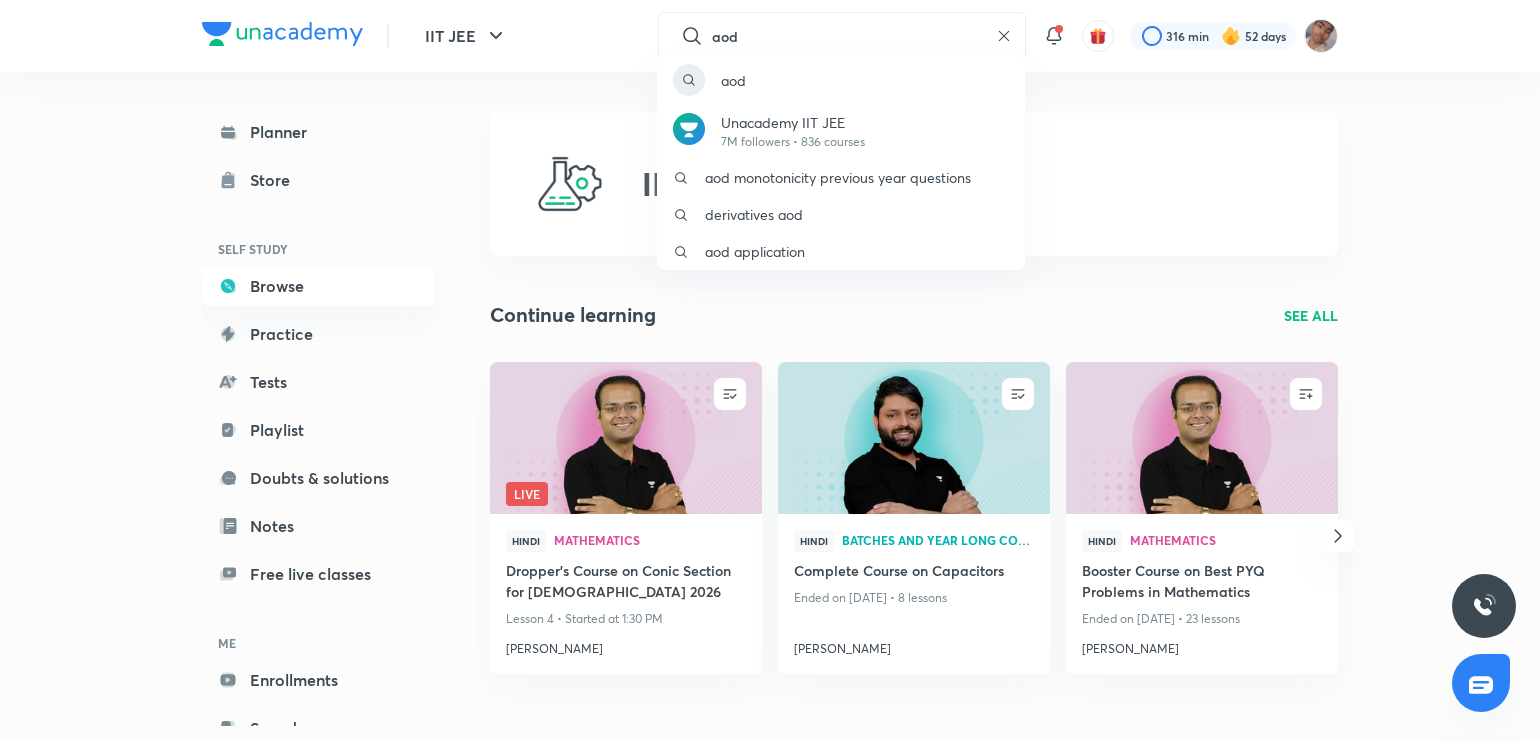click on "aod Unacademy IIT JEE 7M followers • 836 courses aod monotonicity previous year questions derivatives aod aod application" at bounding box center (770, 371) 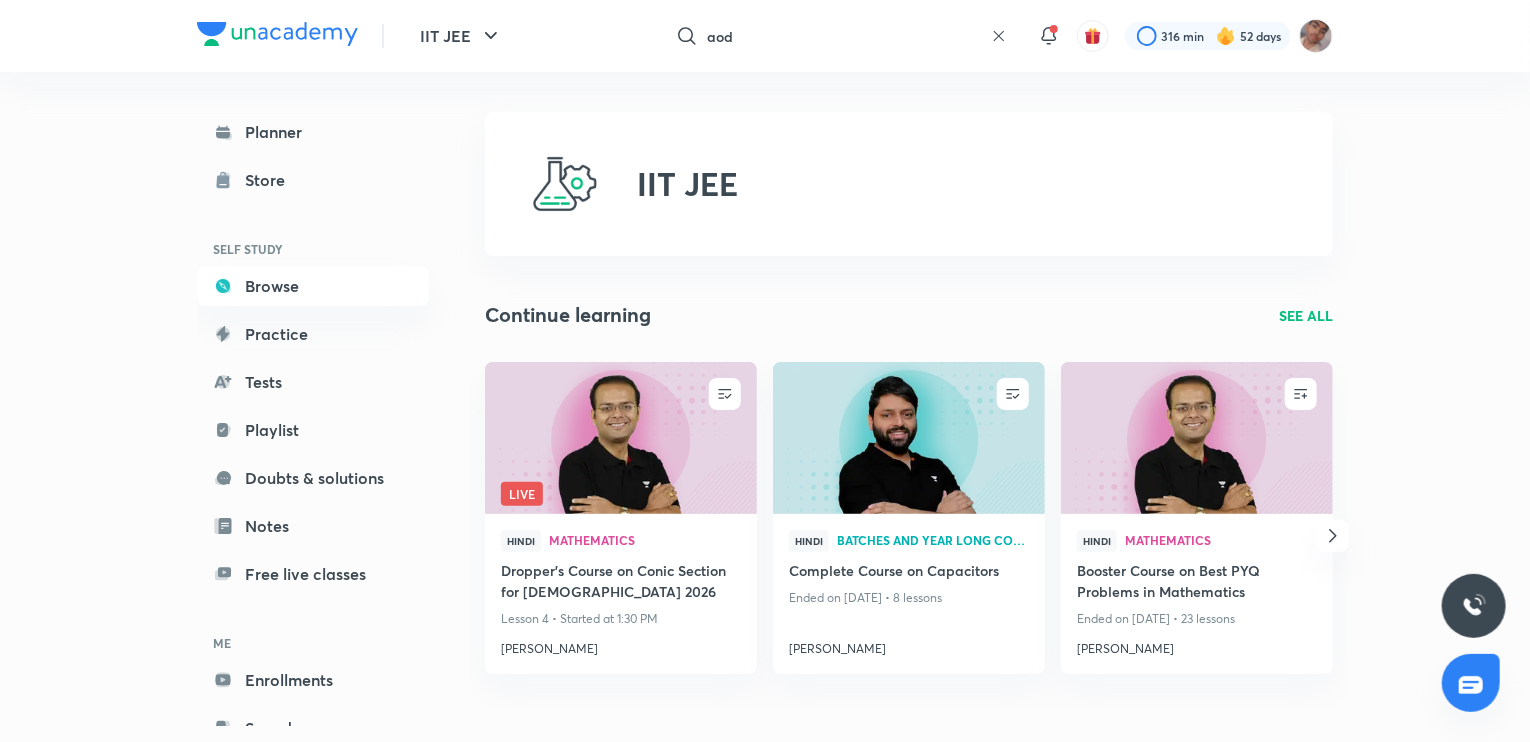 click 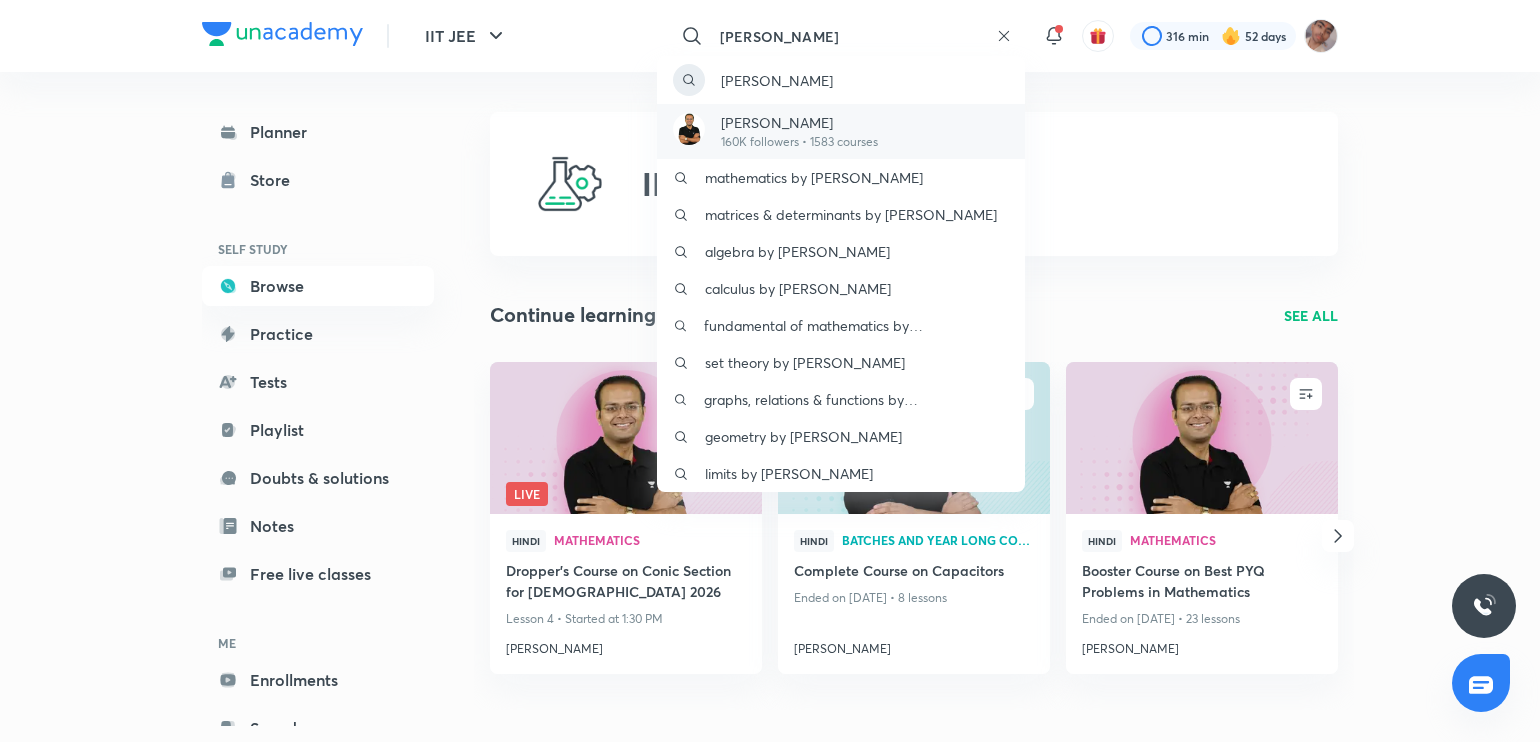 type on "[PERSON_NAME]" 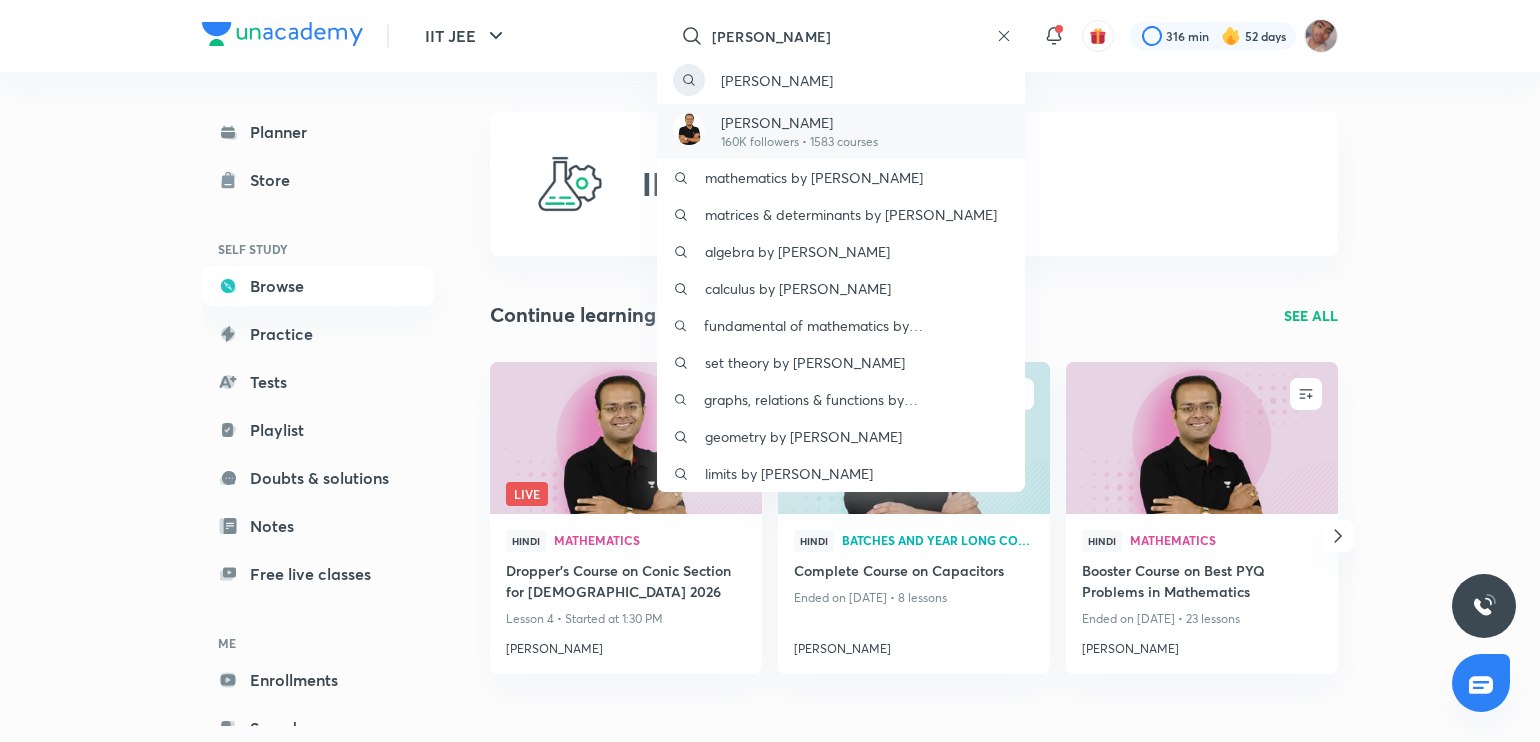 click on "160K followers • 1583 courses" at bounding box center (799, 142) 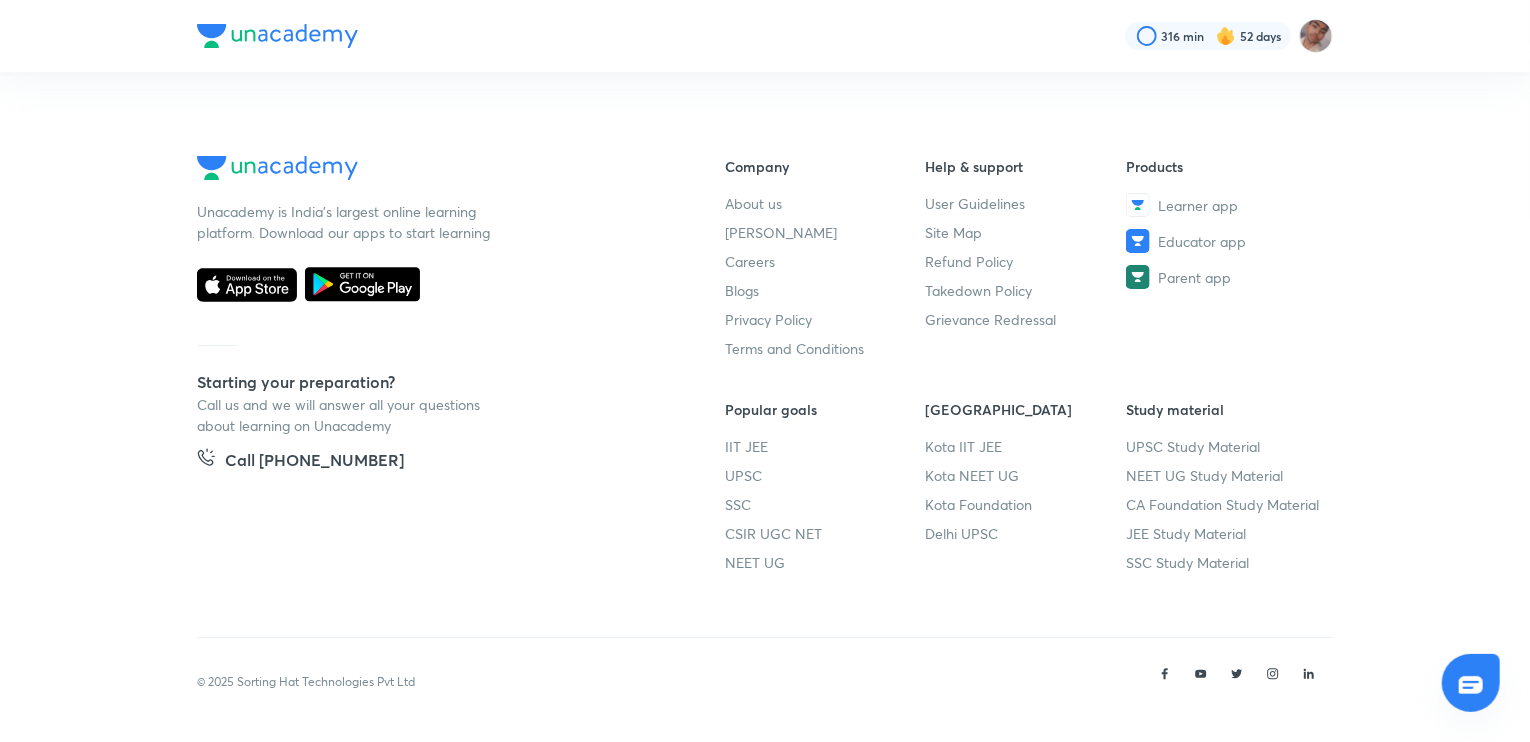 scroll, scrollTop: 0, scrollLeft: 0, axis: both 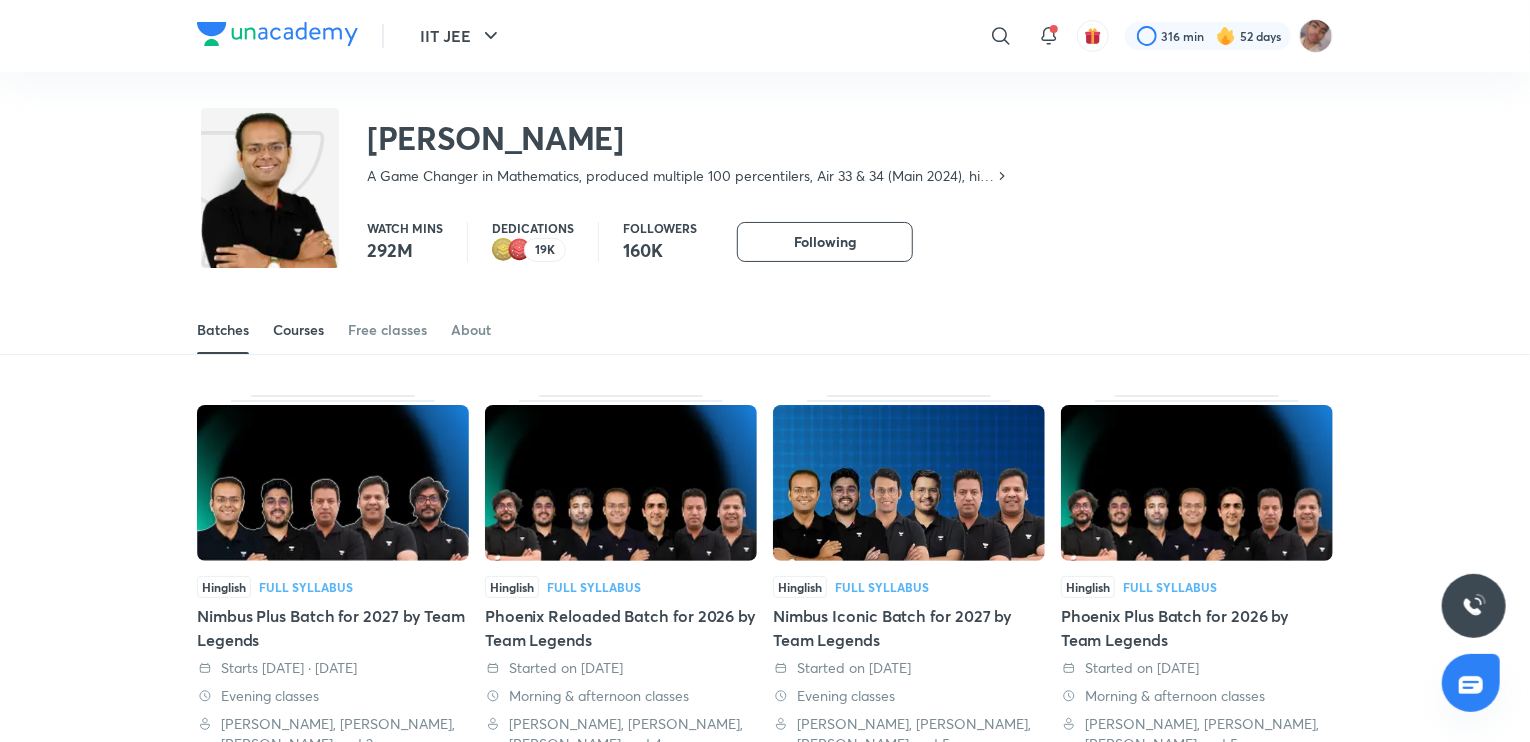 click on "Courses" at bounding box center (298, 330) 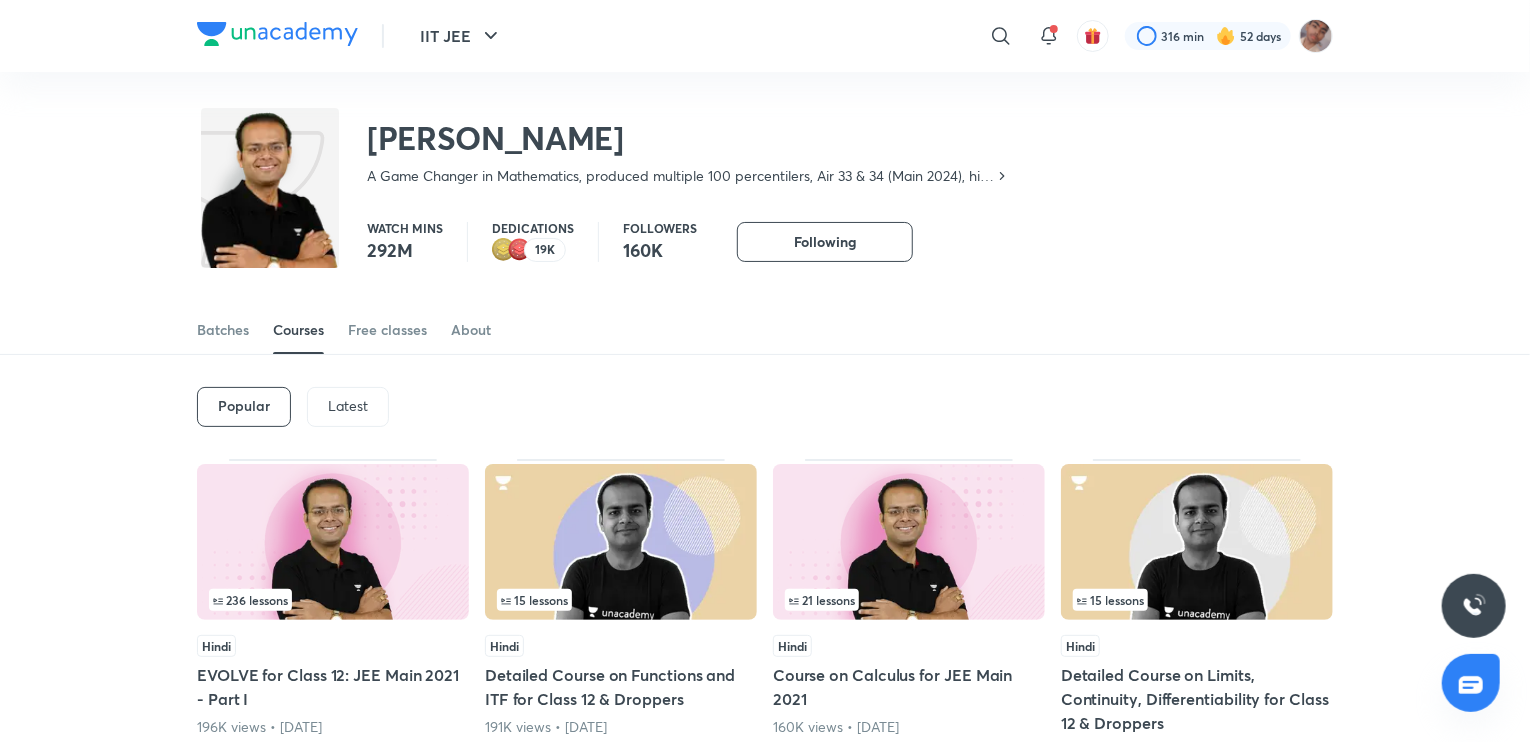 click on "Latest" at bounding box center [348, 407] 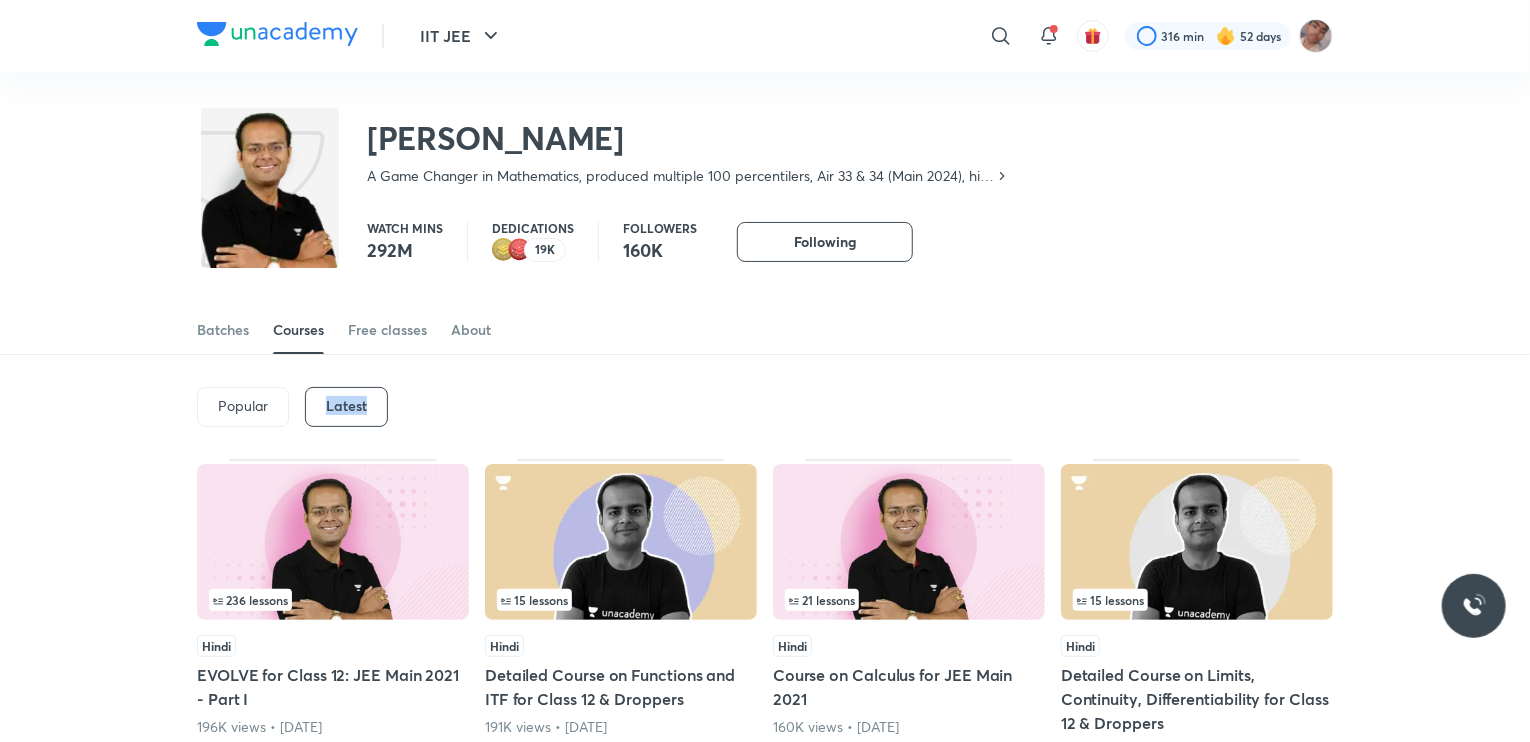 click on "Latest" at bounding box center (346, 407) 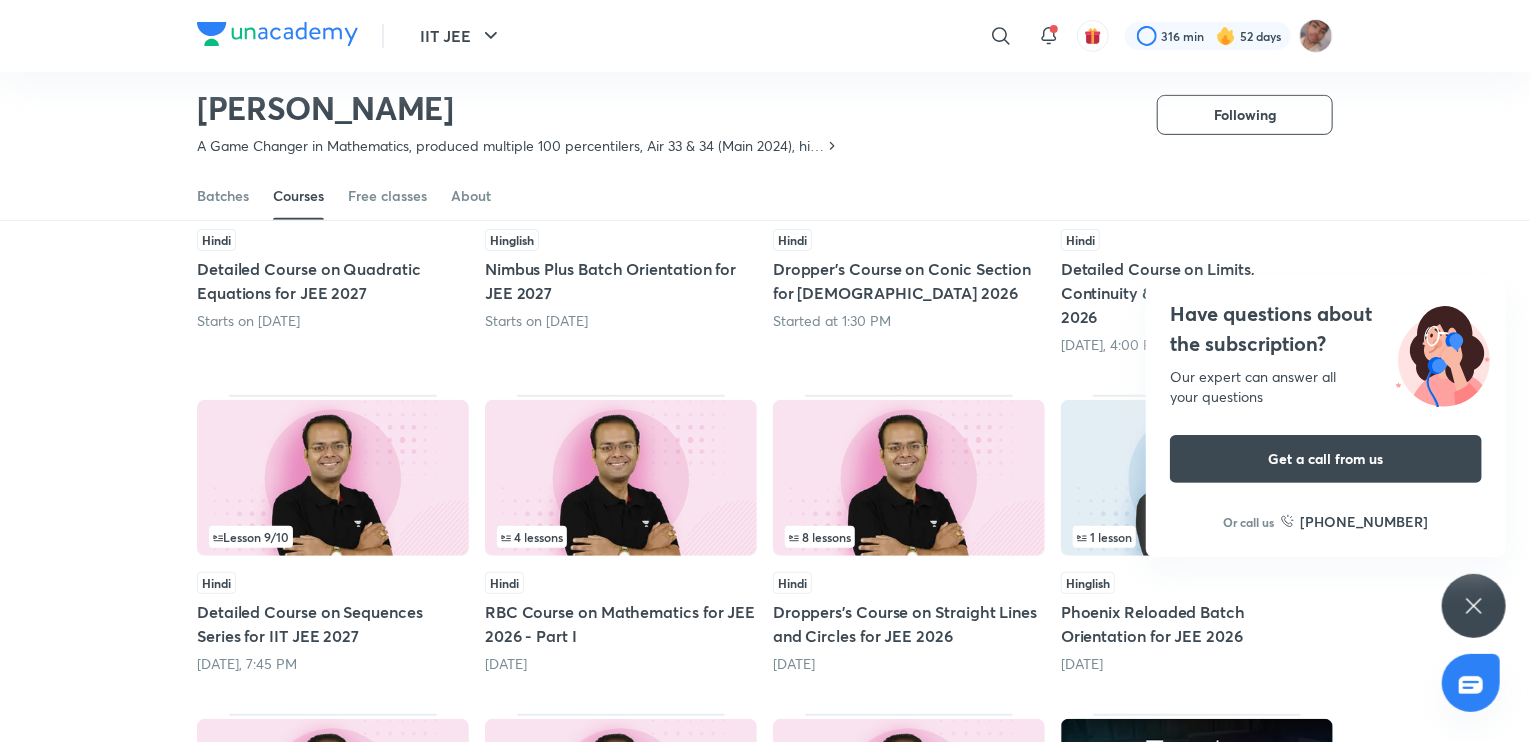 scroll, scrollTop: 347, scrollLeft: 0, axis: vertical 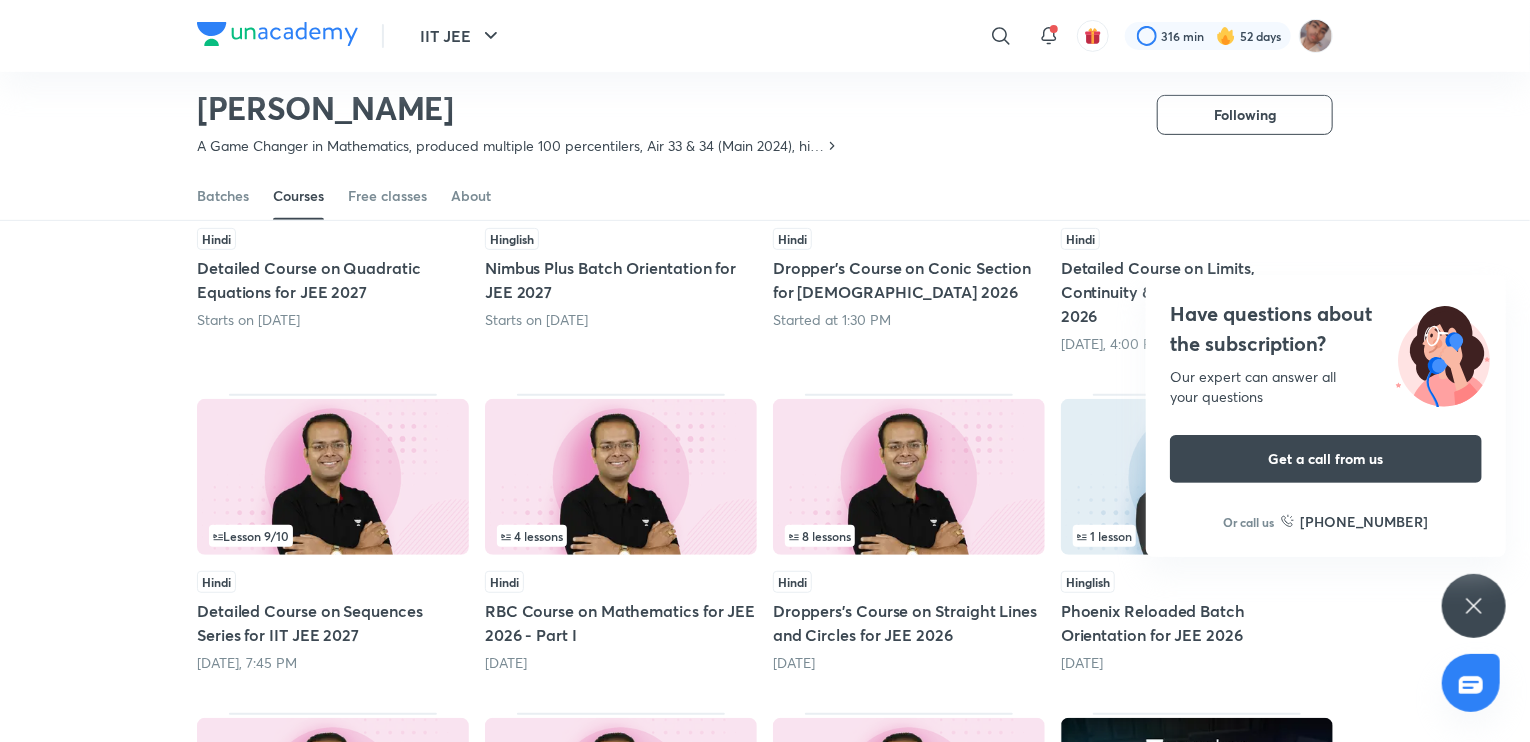 click 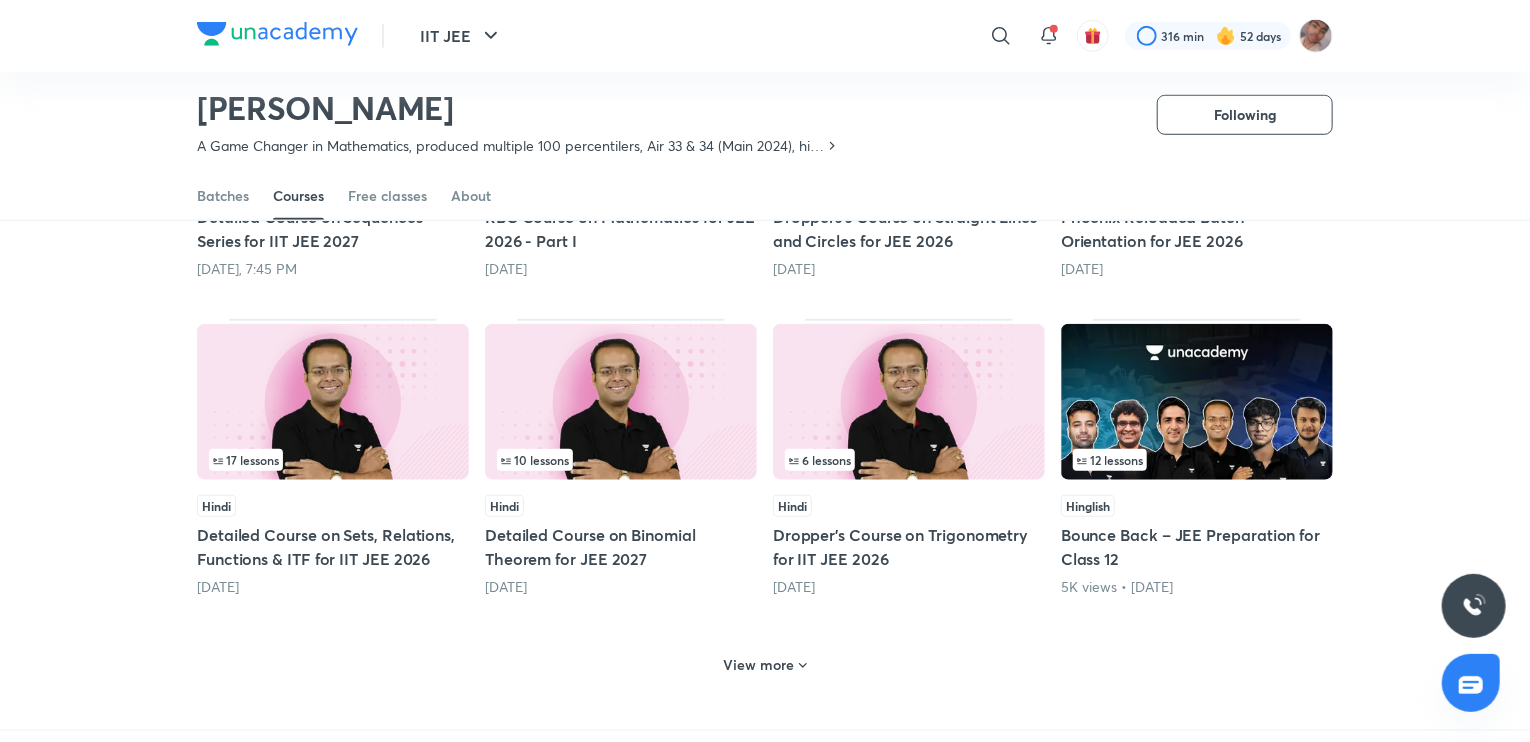 scroll, scrollTop: 762, scrollLeft: 0, axis: vertical 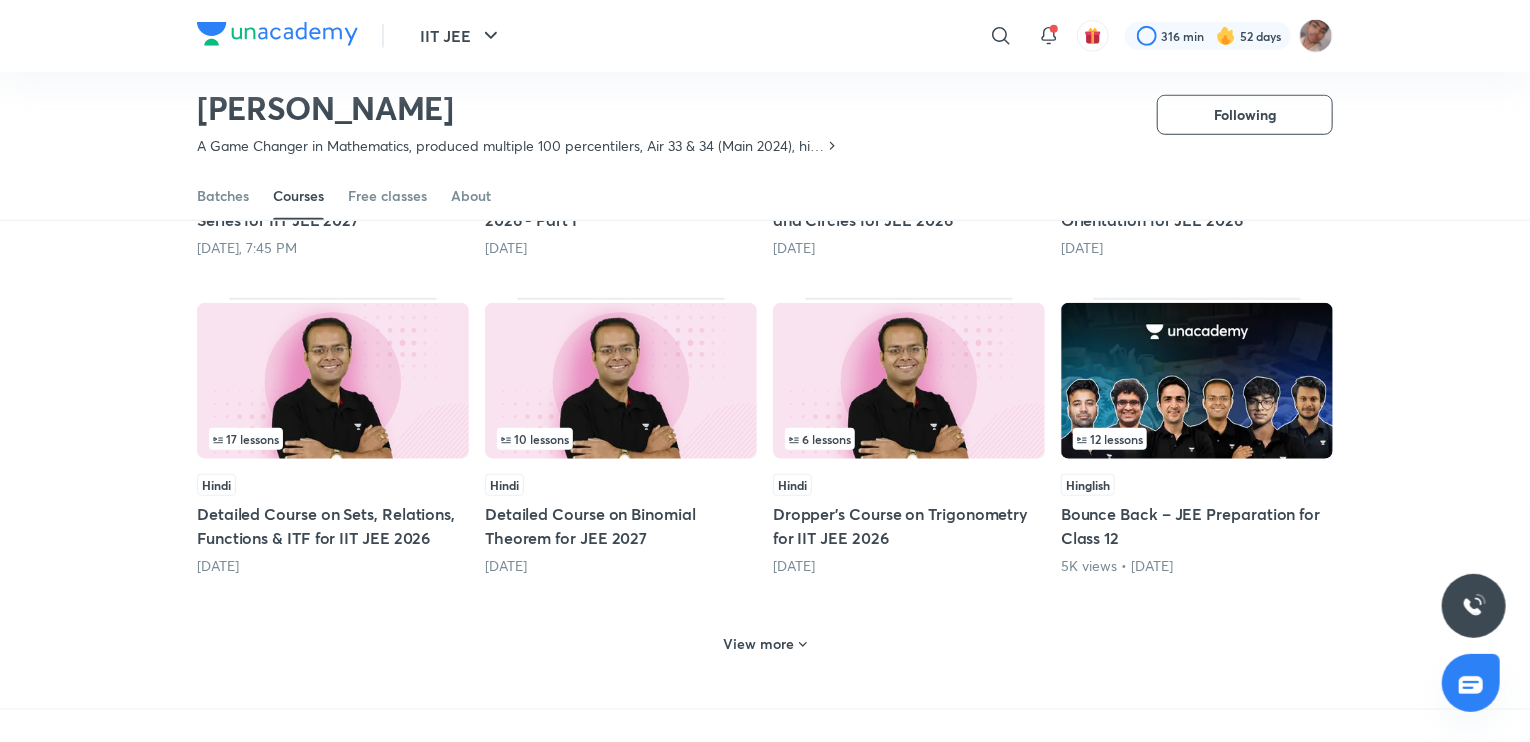 click on "View more" at bounding box center [759, 644] 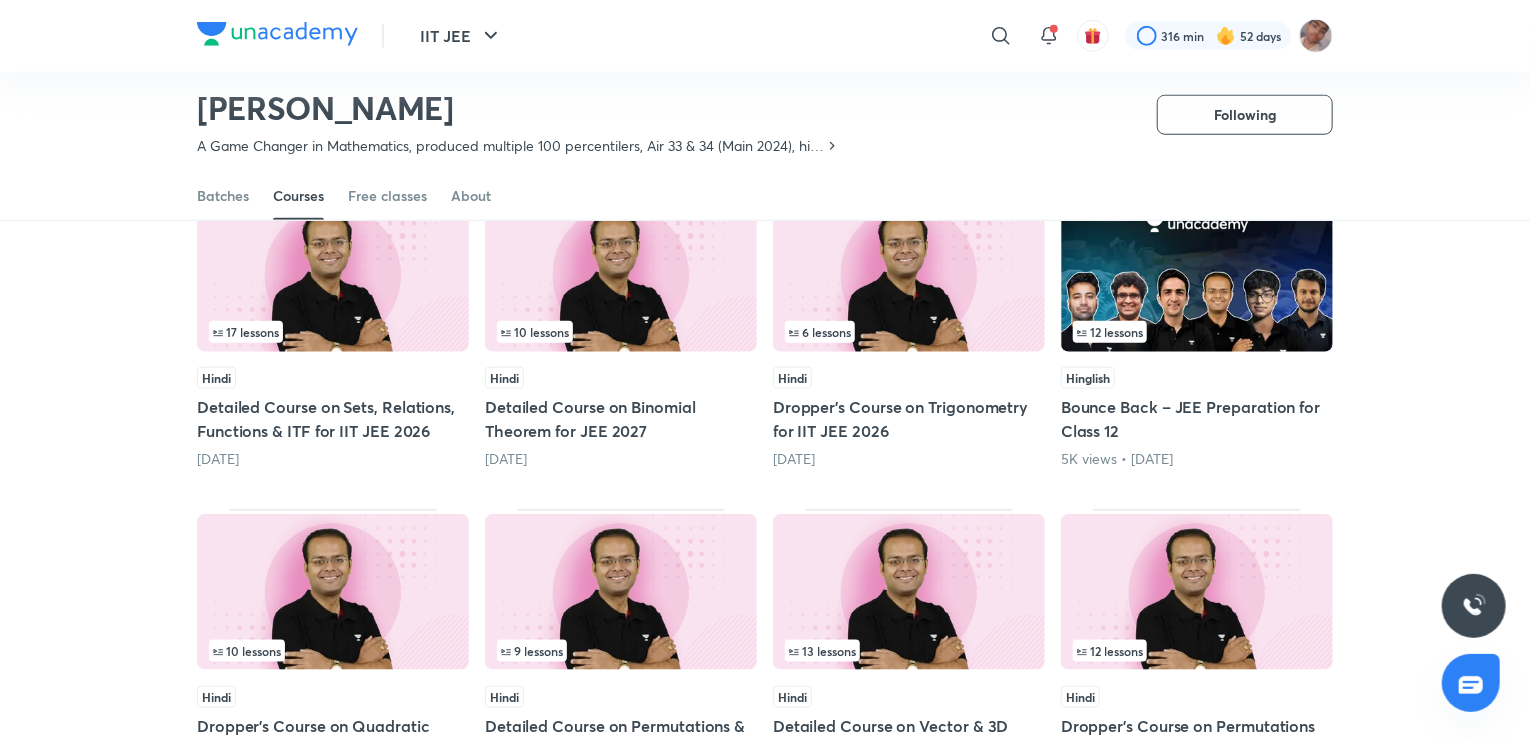 scroll, scrollTop: 874, scrollLeft: 0, axis: vertical 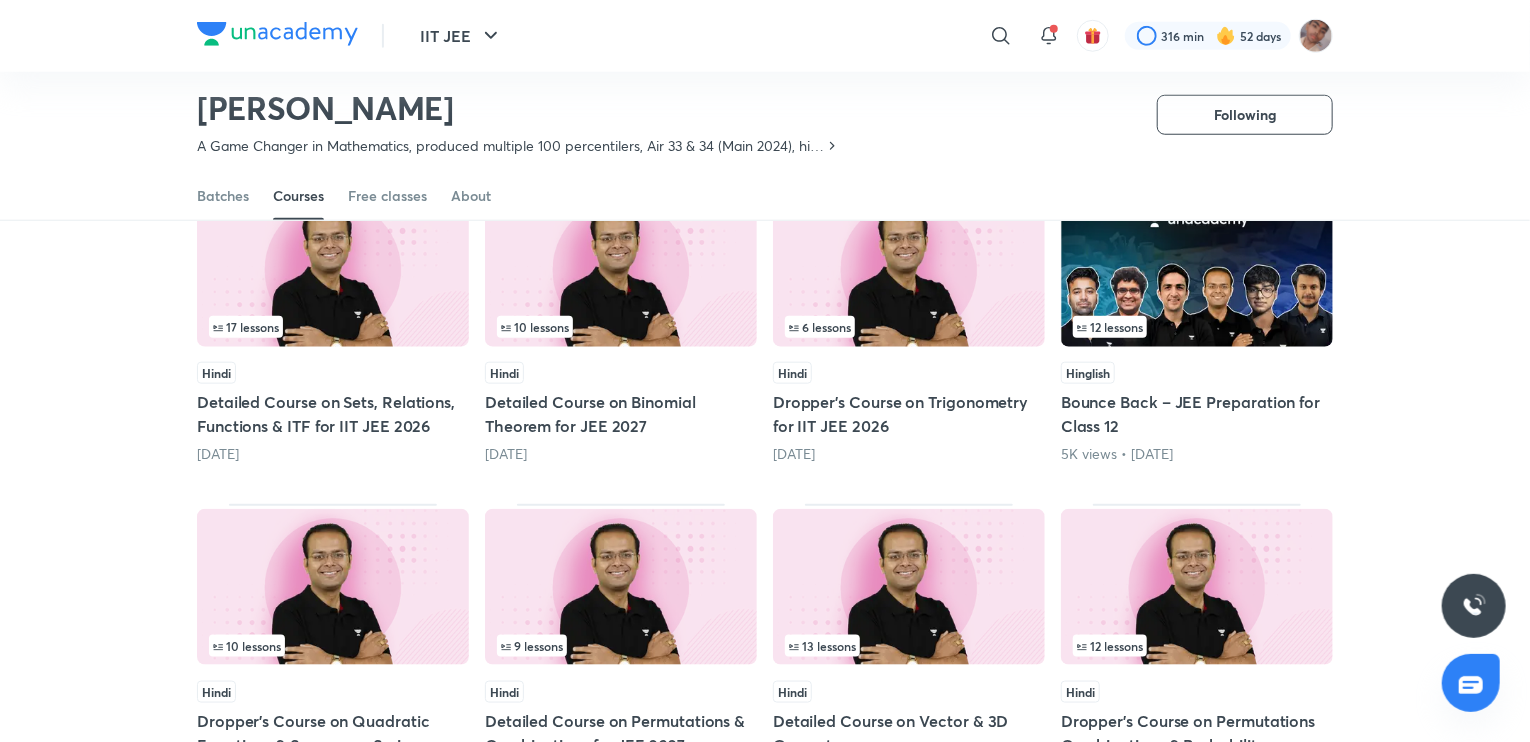 click at bounding box center [909, 269] 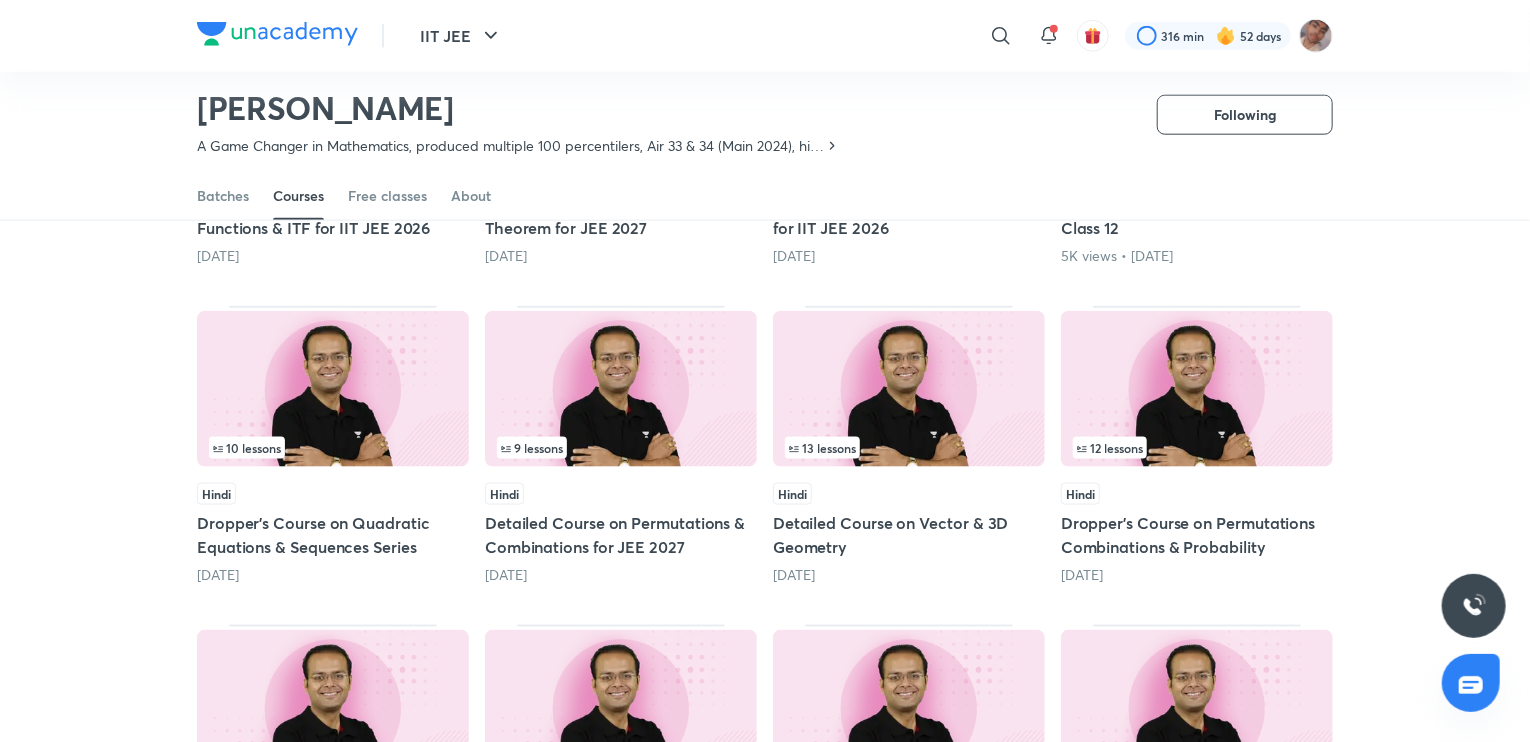 scroll, scrollTop: 1129, scrollLeft: 0, axis: vertical 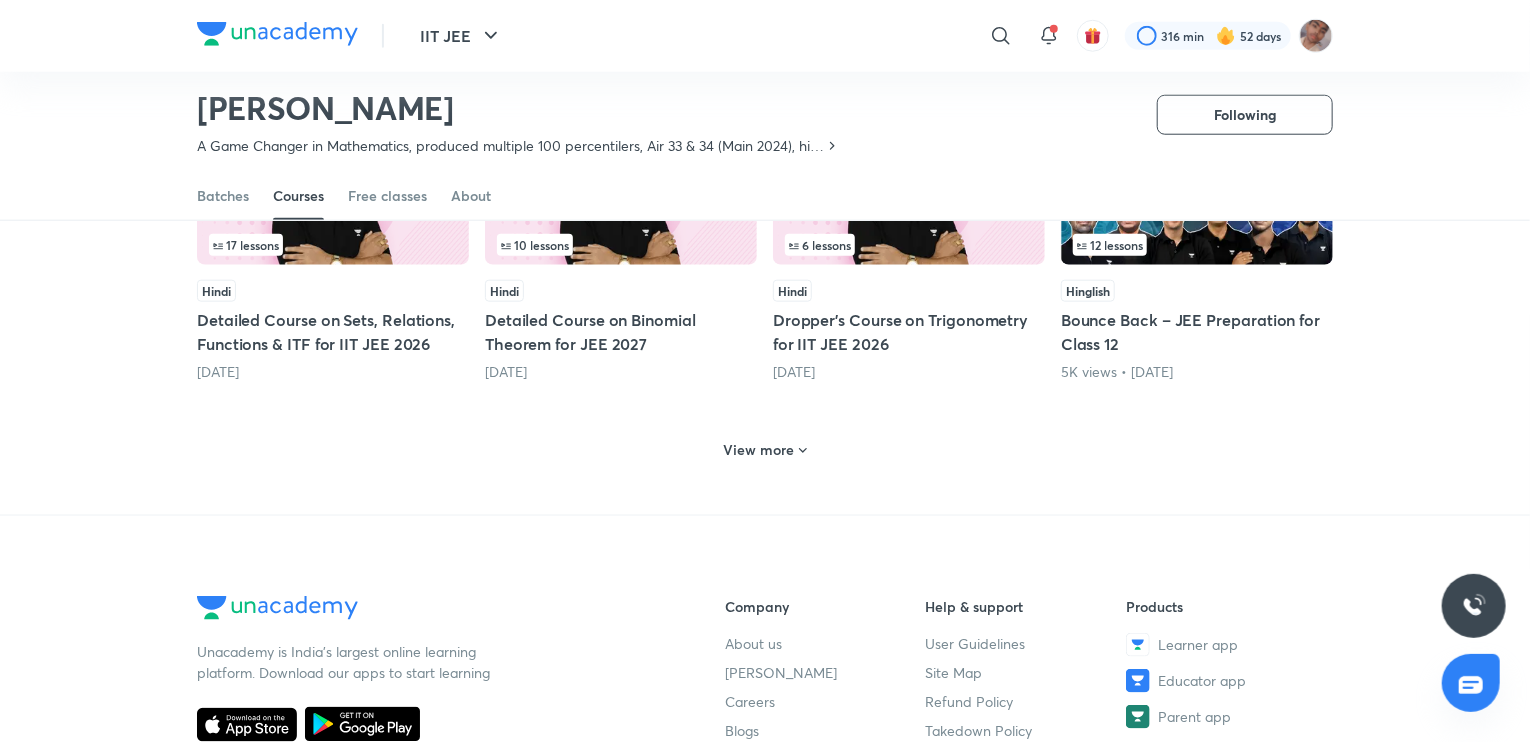 click on "View more" at bounding box center [759, 450] 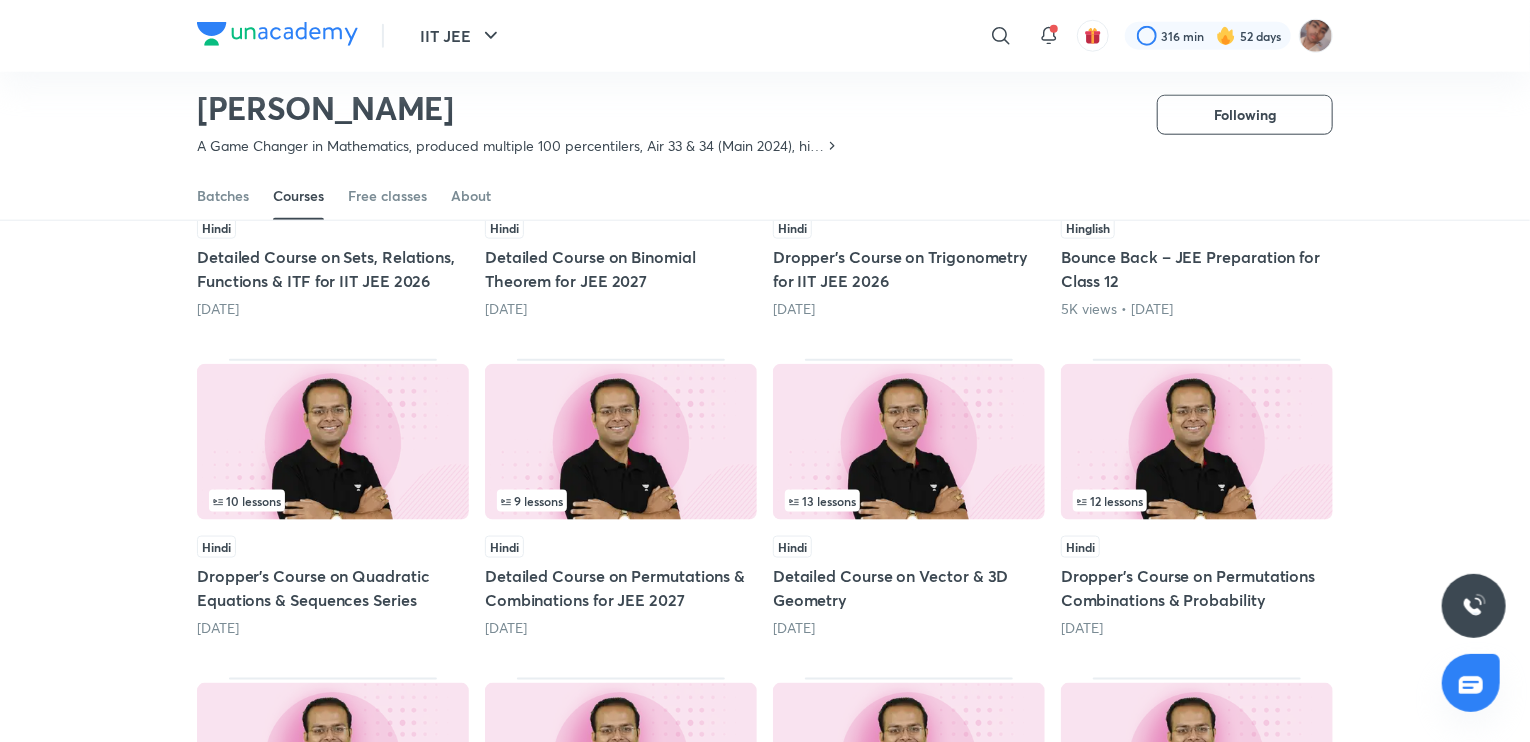 scroll, scrollTop: 1020, scrollLeft: 0, axis: vertical 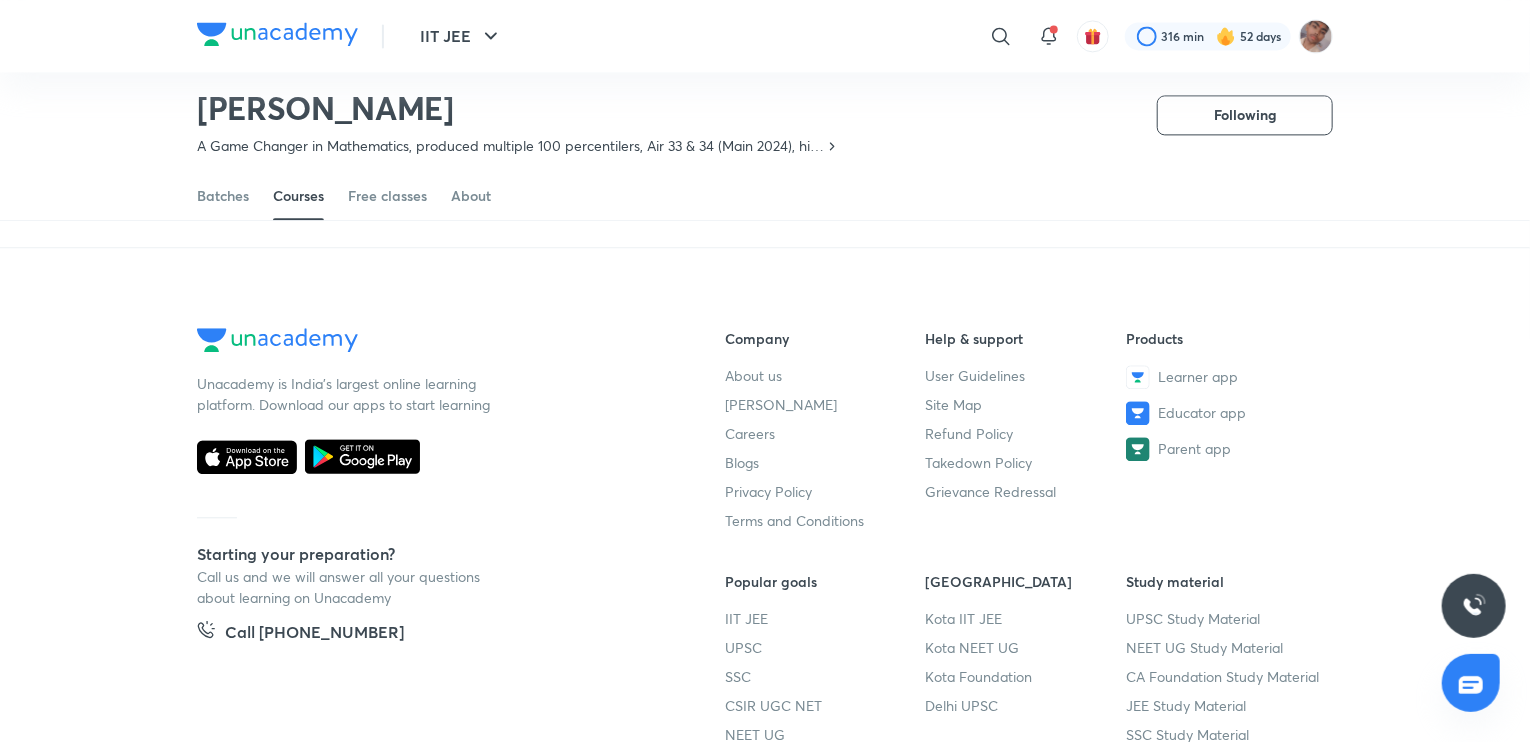click on "Popular goals IIT JEE UPSC SSC CSIR UGC NET NEET UG" at bounding box center (825, 658) 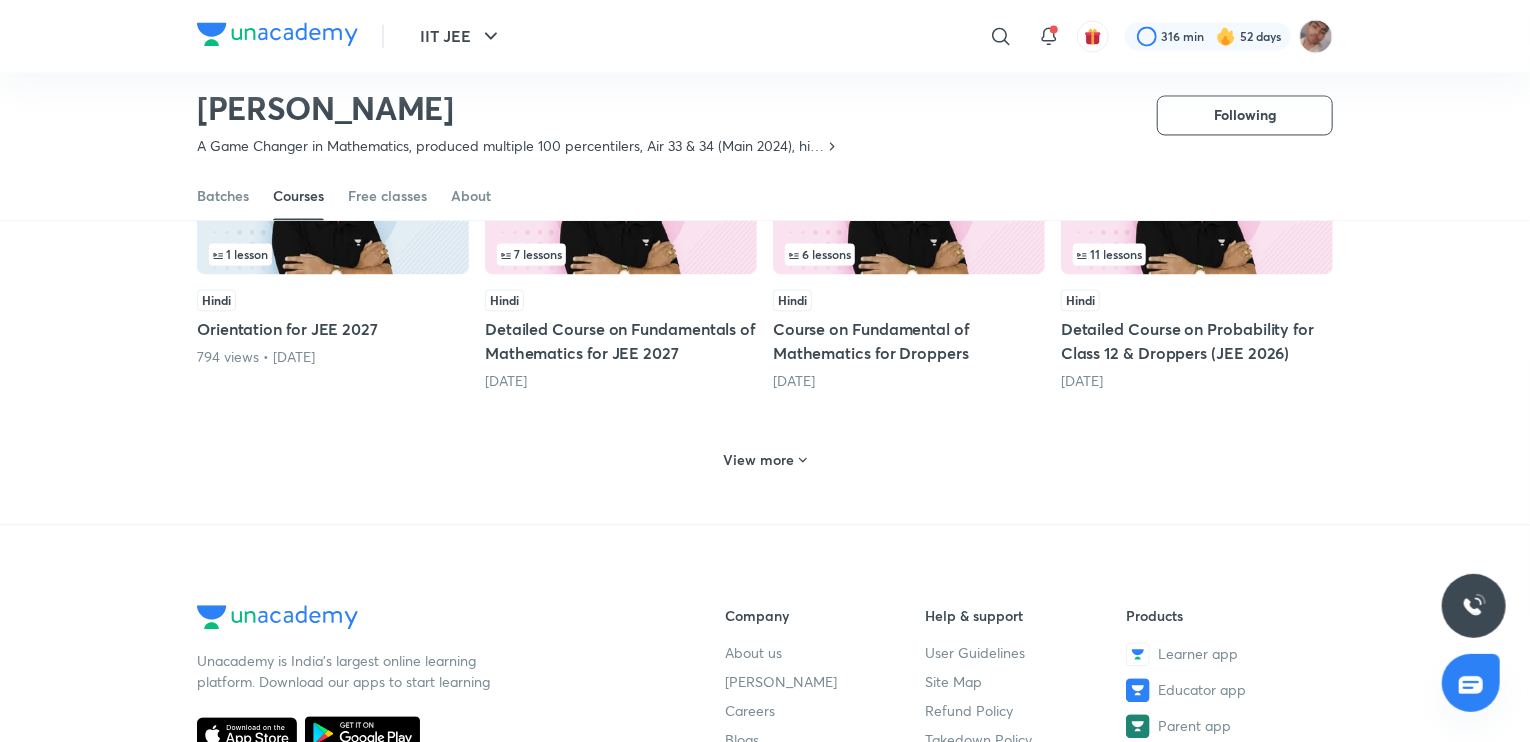 scroll, scrollTop: 1850, scrollLeft: 0, axis: vertical 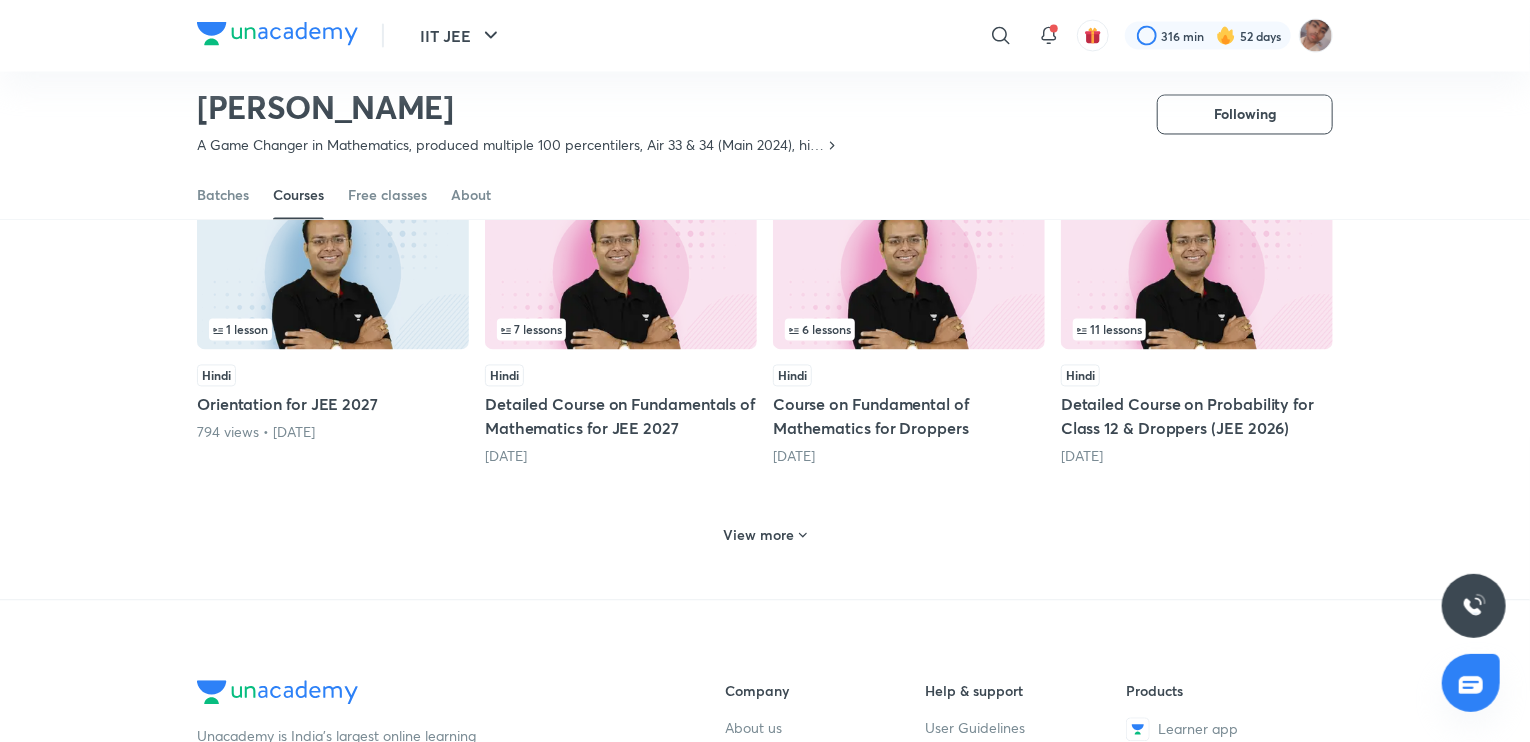 click on "View more" at bounding box center (759, 536) 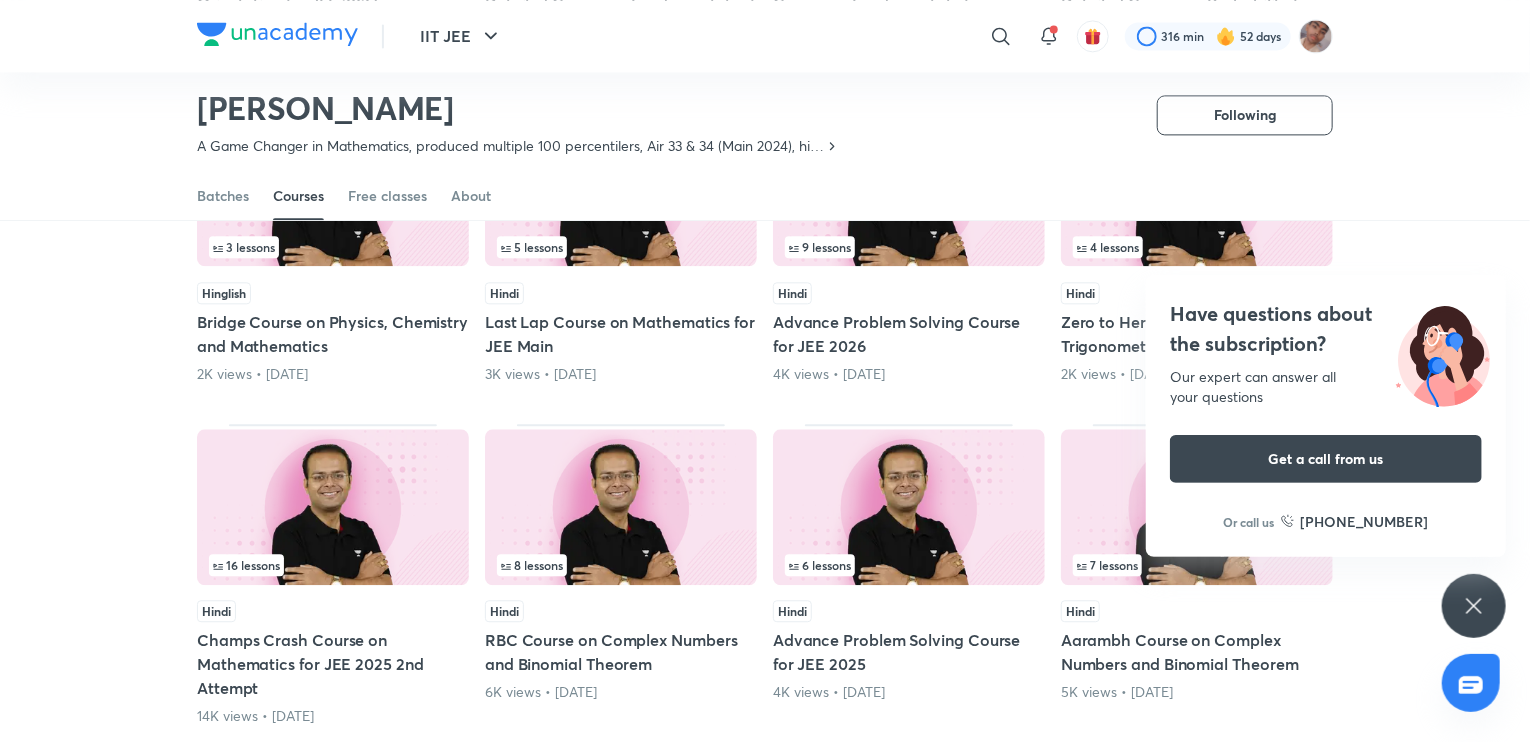 scroll, scrollTop: 2255, scrollLeft: 0, axis: vertical 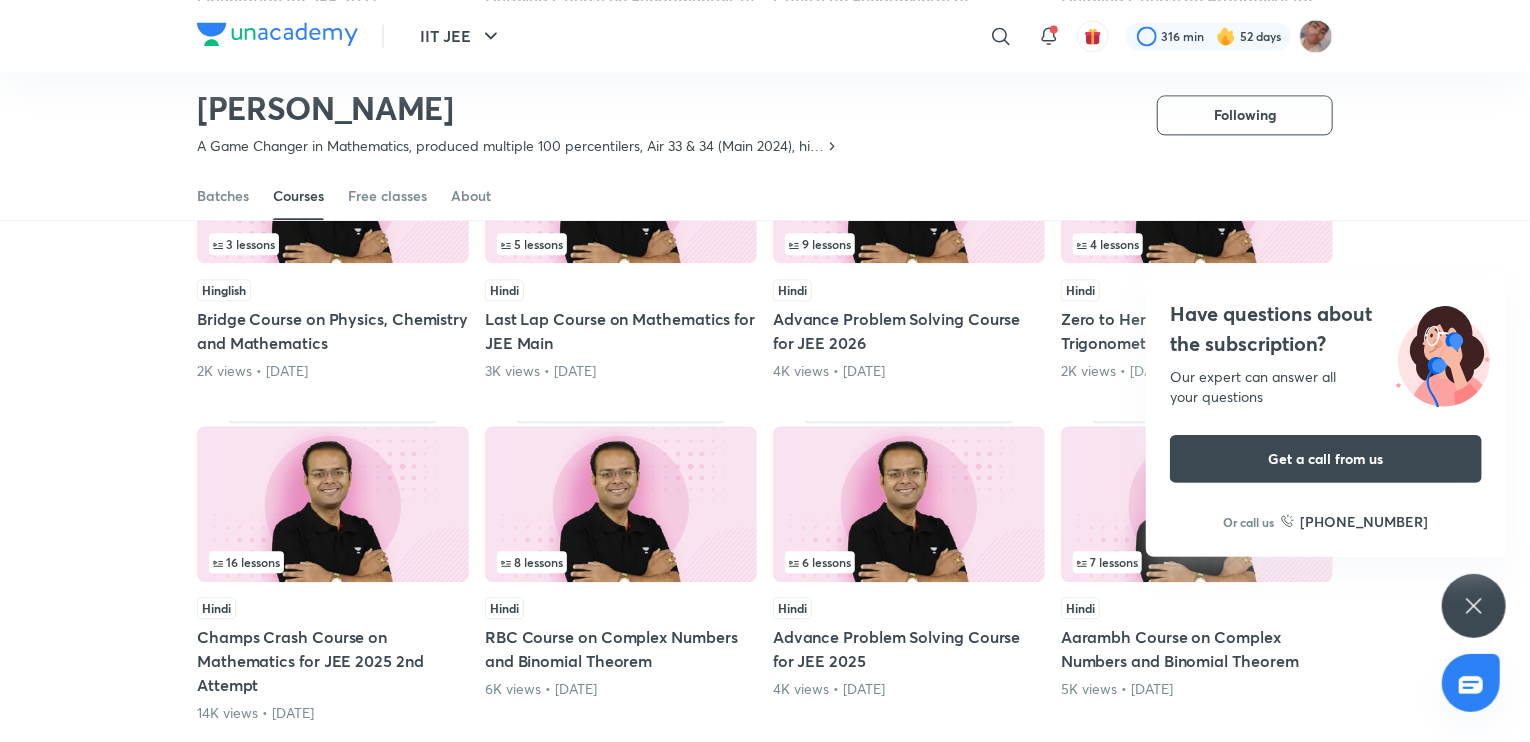 click 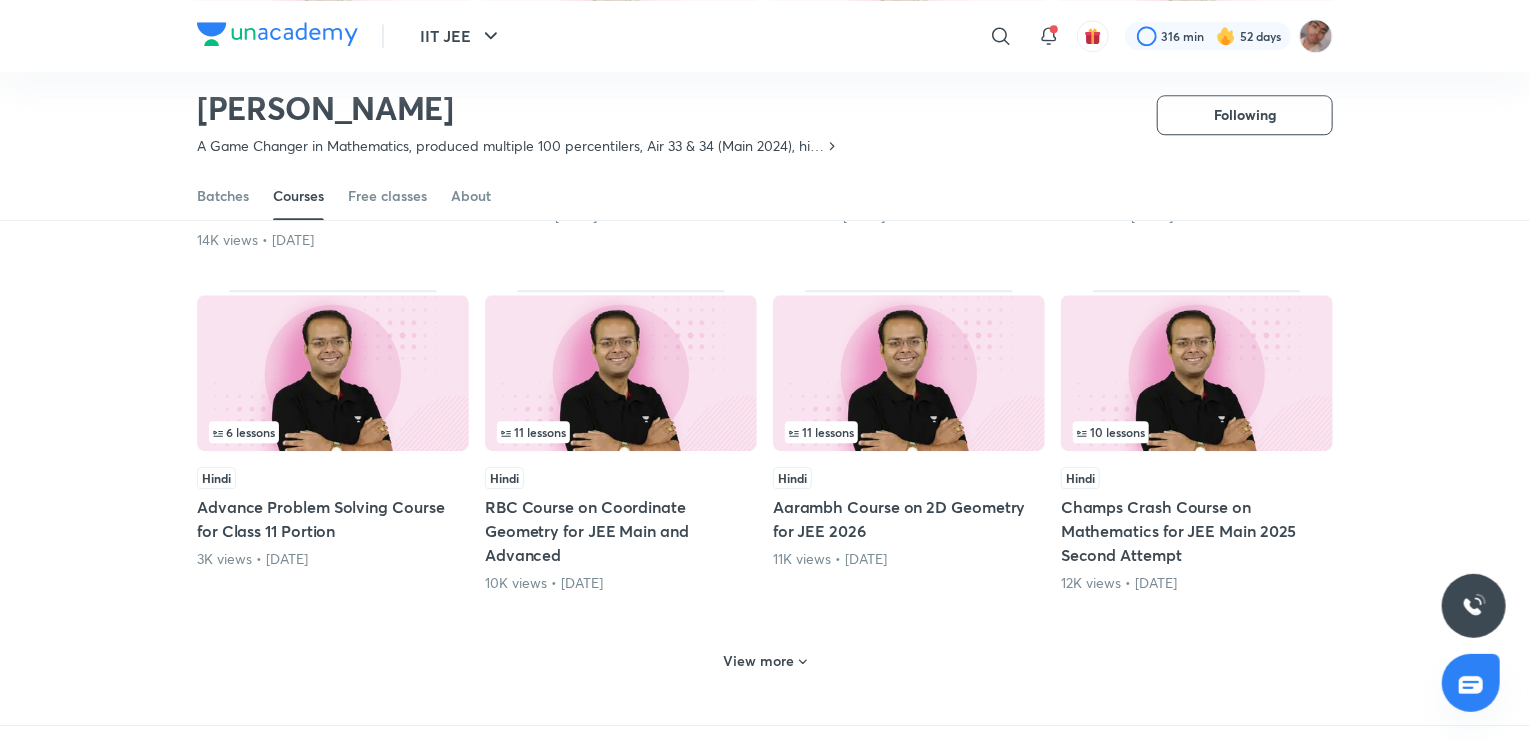 scroll, scrollTop: 2730, scrollLeft: 0, axis: vertical 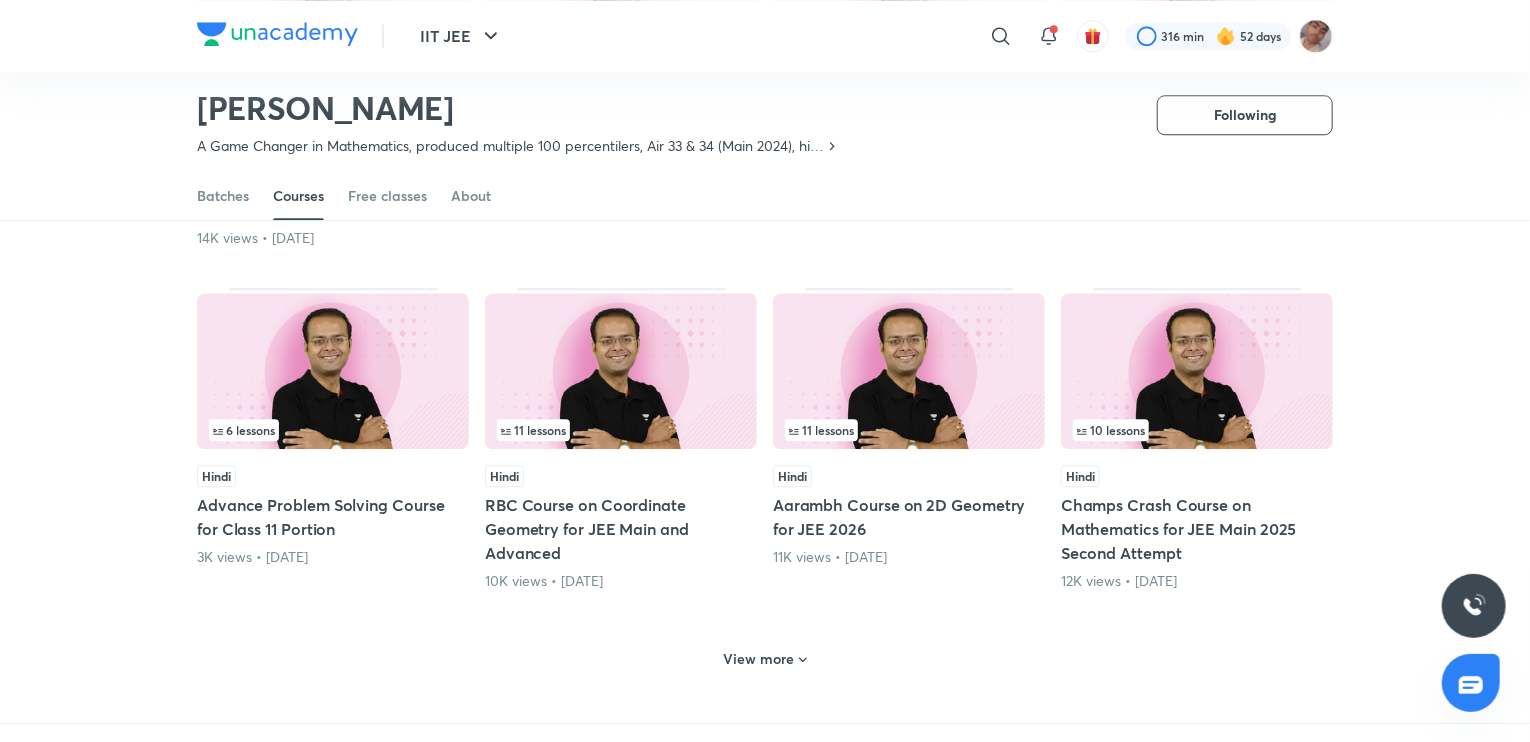 click on "View more" at bounding box center (765, 659) 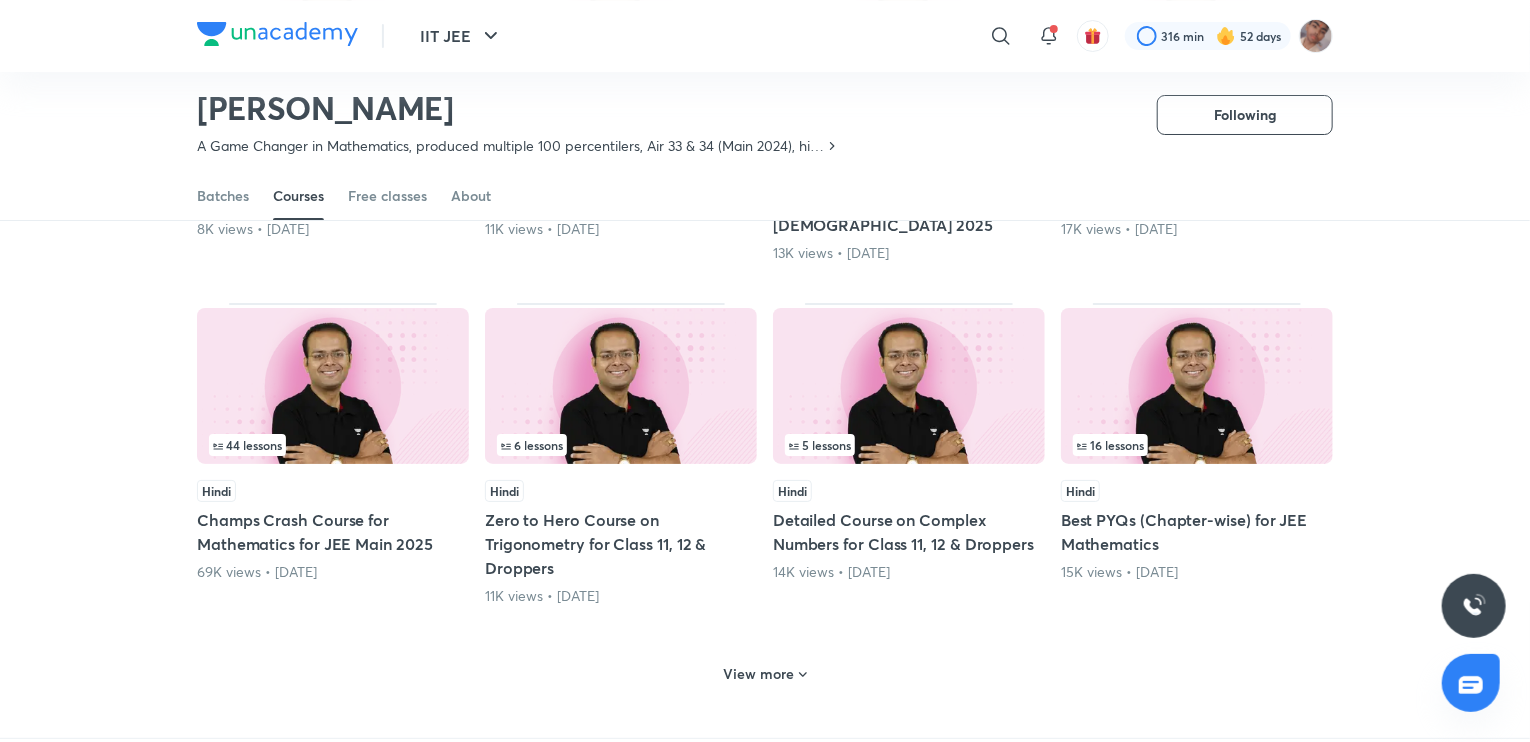 scroll, scrollTop: 3719, scrollLeft: 0, axis: vertical 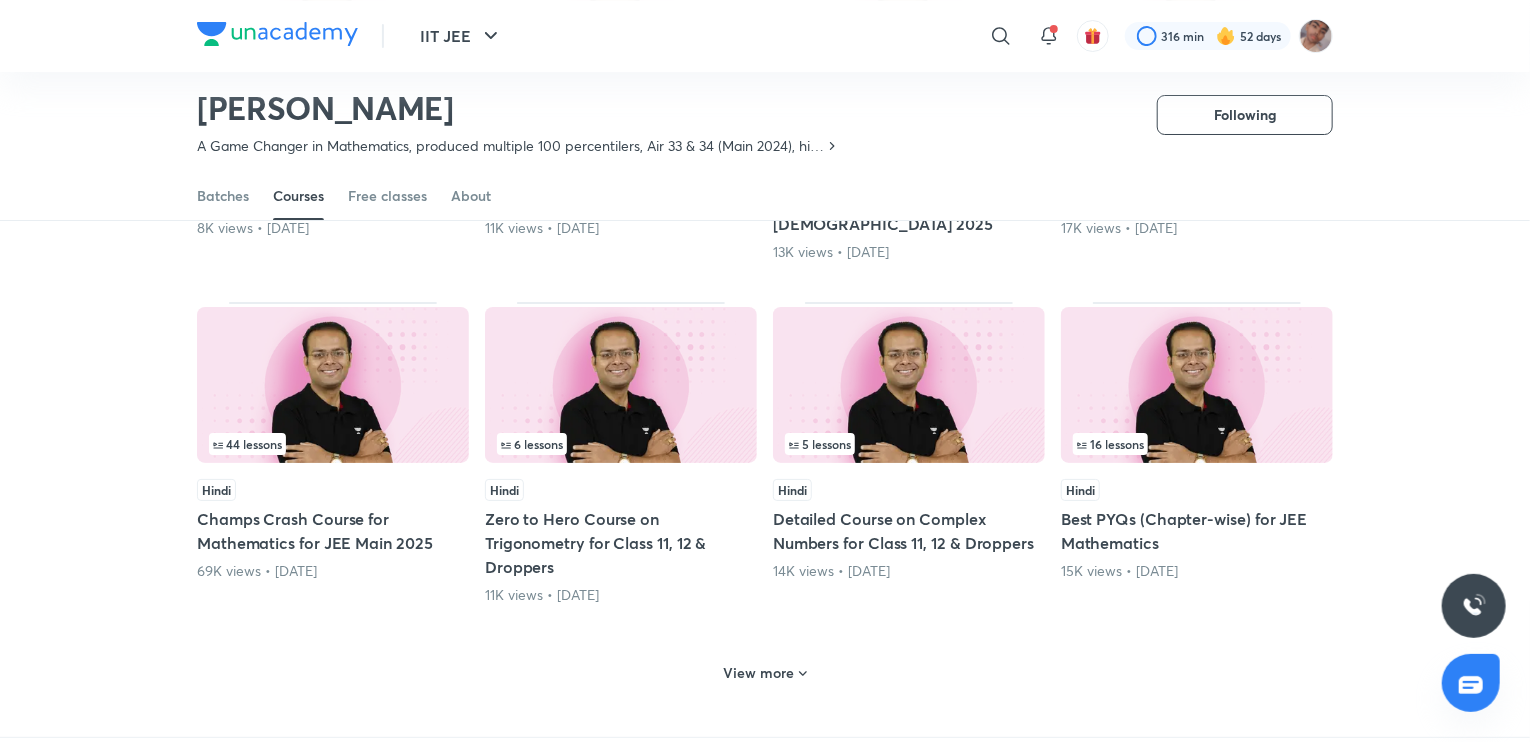 click on "View more" at bounding box center (765, 671) 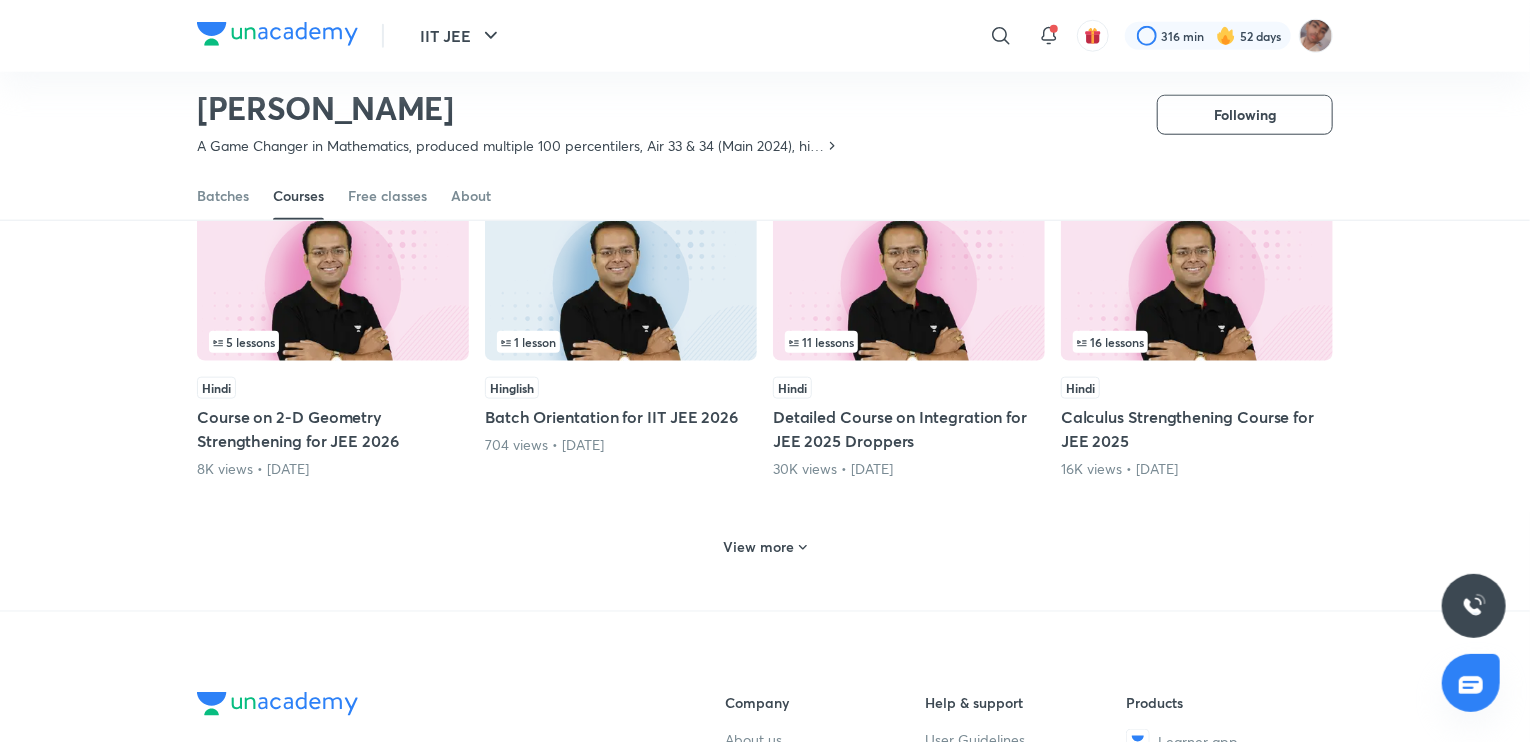 scroll, scrollTop: 4828, scrollLeft: 0, axis: vertical 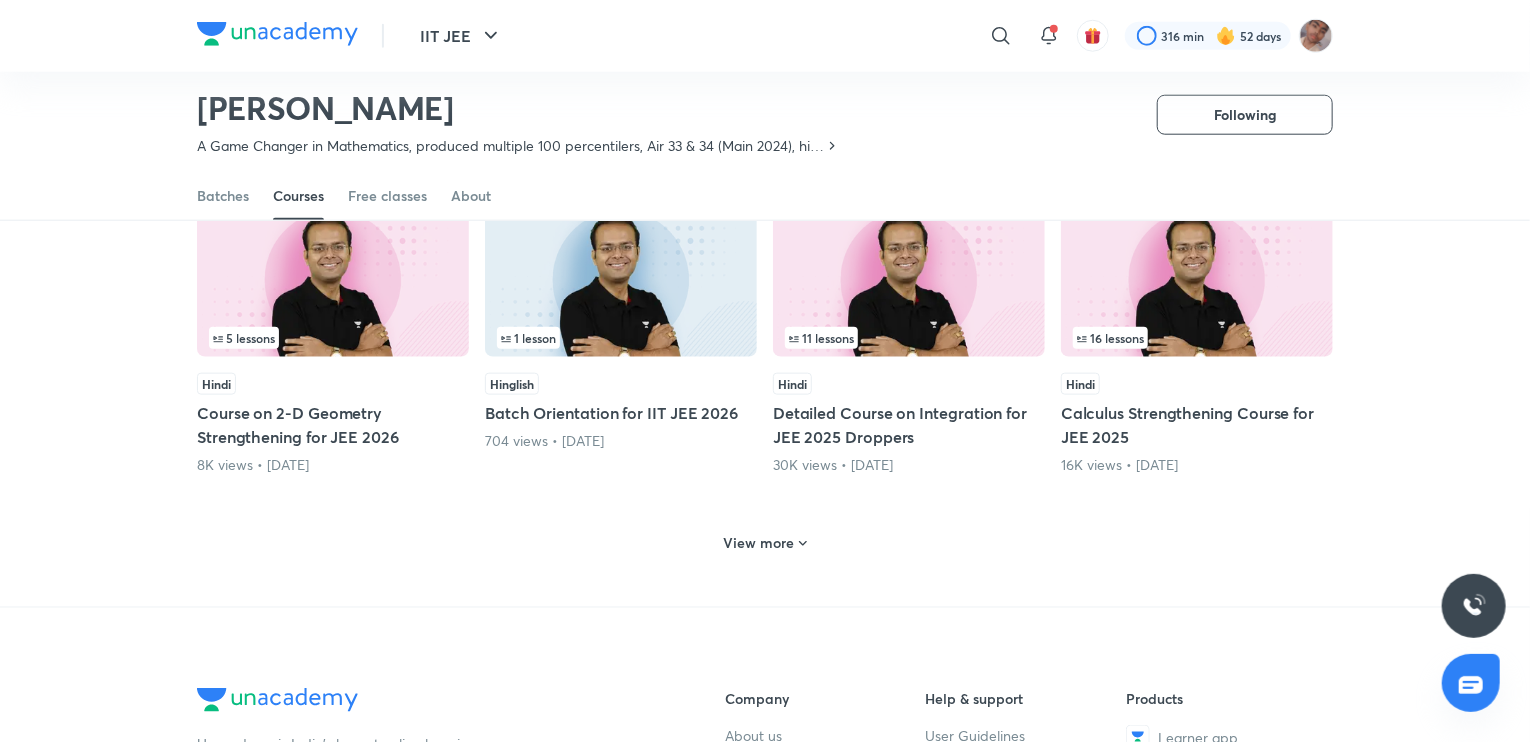 click on "View more" at bounding box center [765, 543] 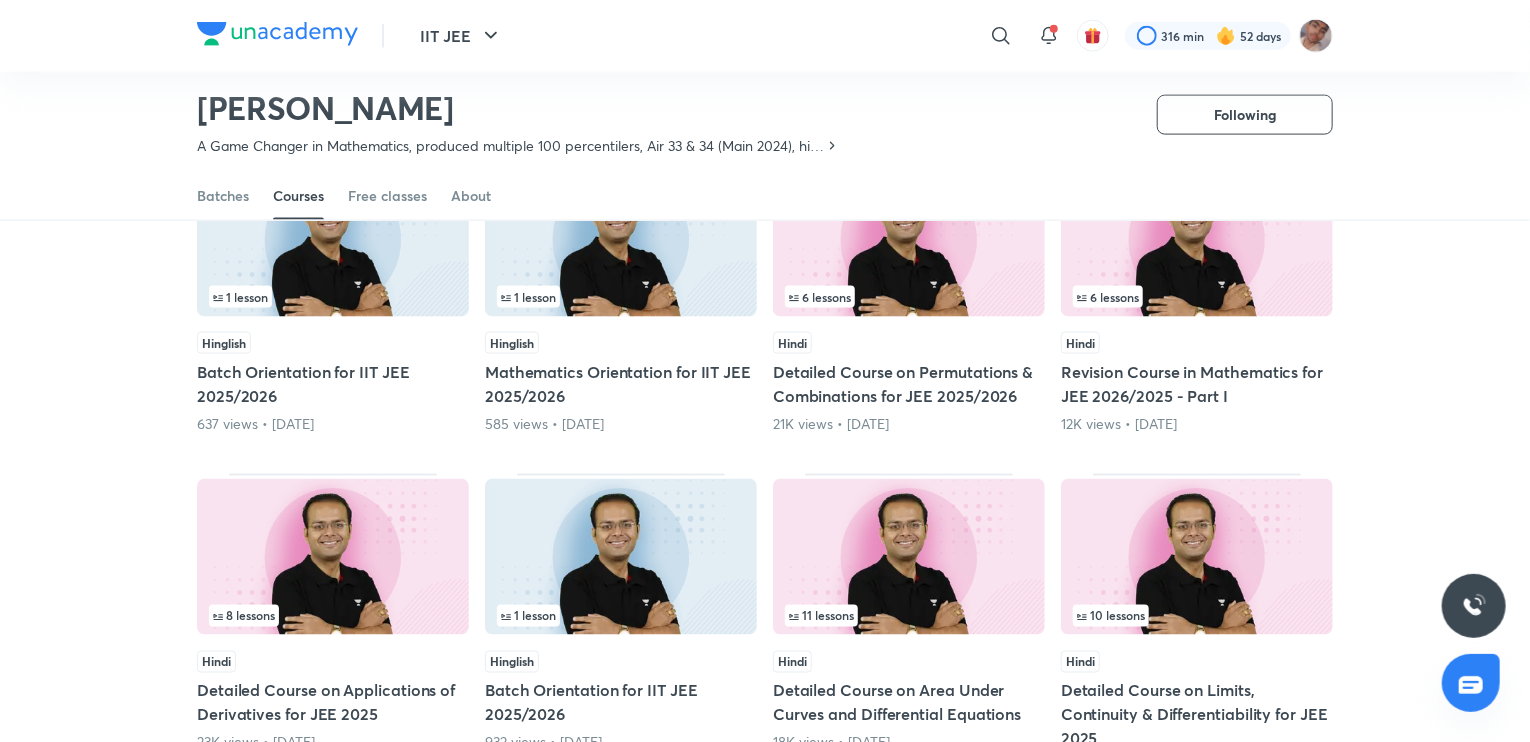 scroll, scrollTop: 5188, scrollLeft: 0, axis: vertical 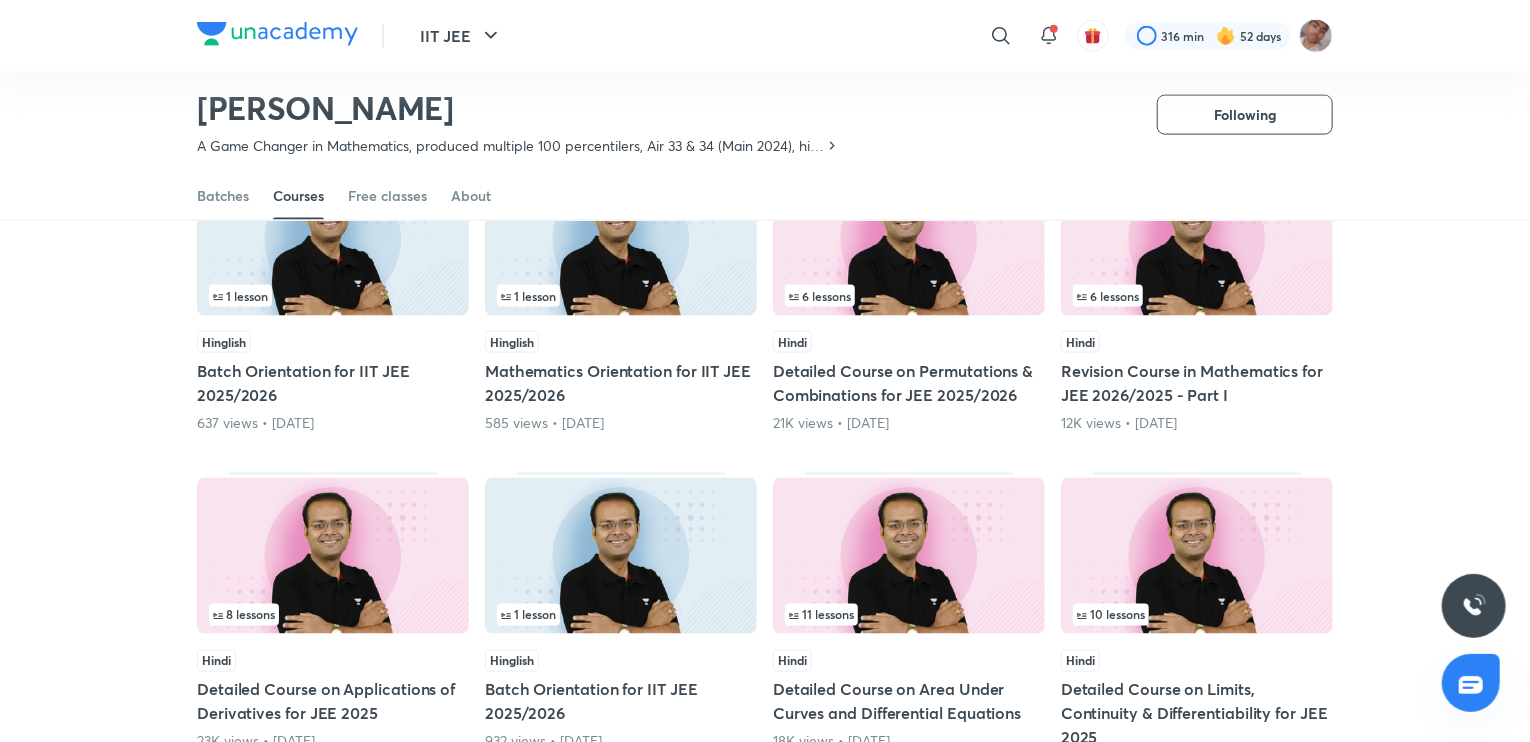 click at bounding box center [333, 556] 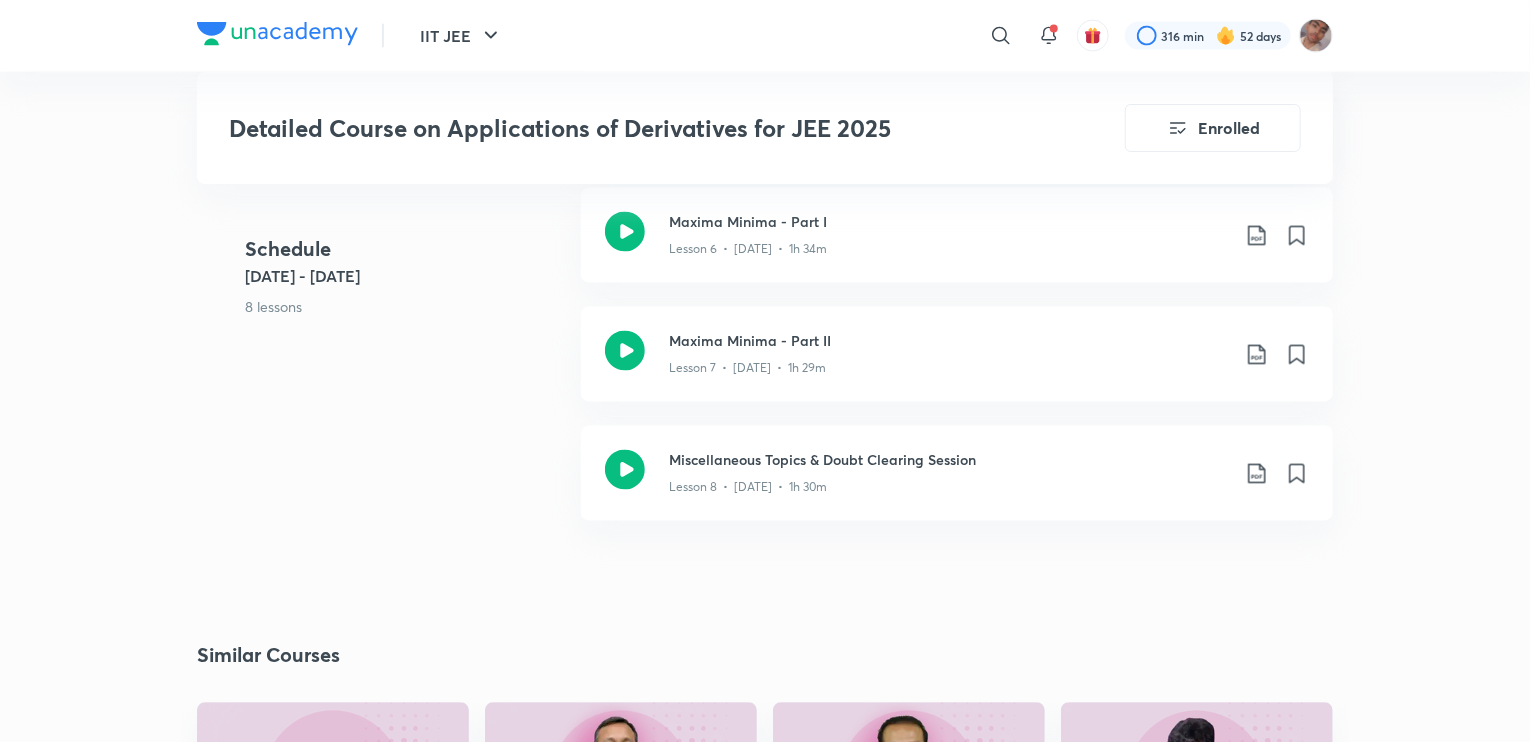 scroll, scrollTop: 1822, scrollLeft: 0, axis: vertical 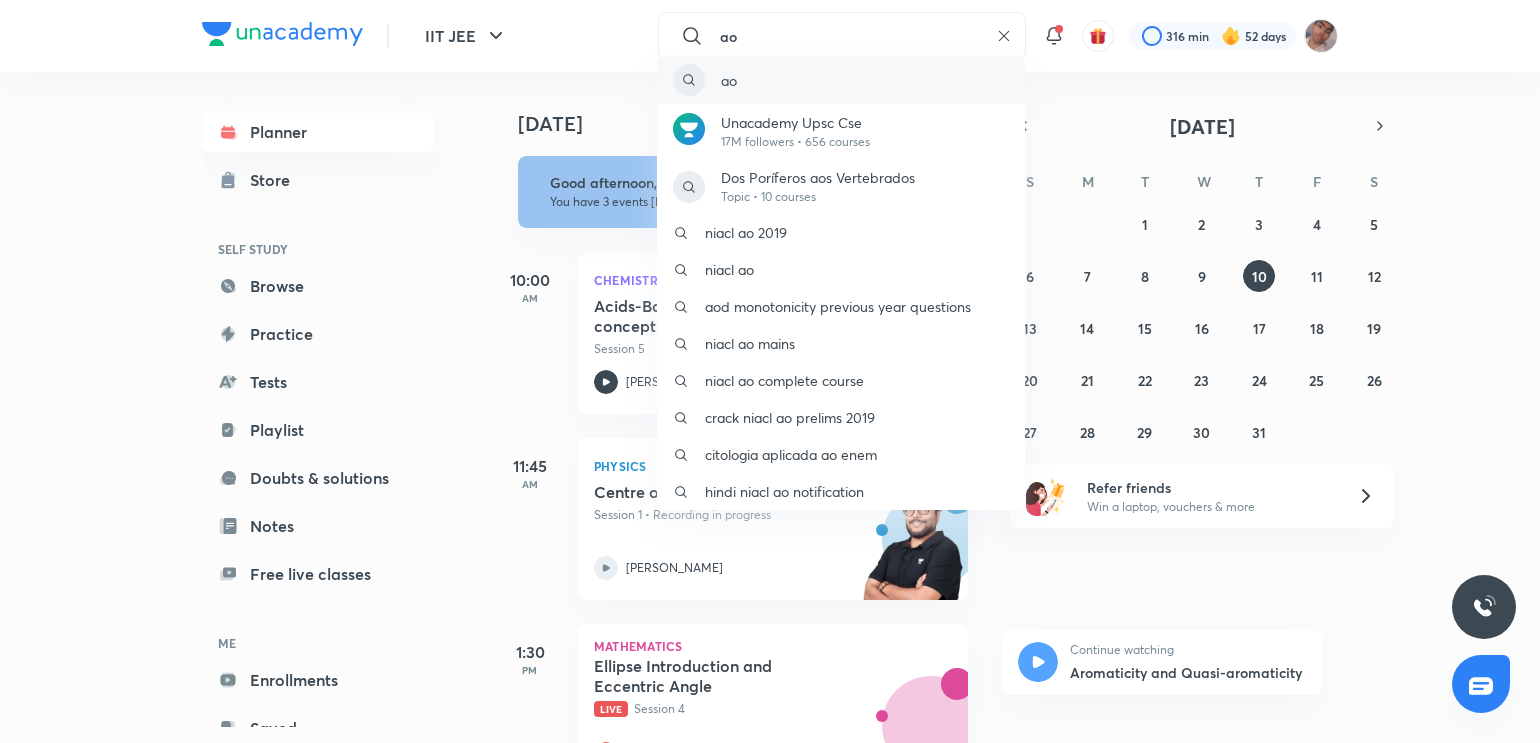 type on "a" 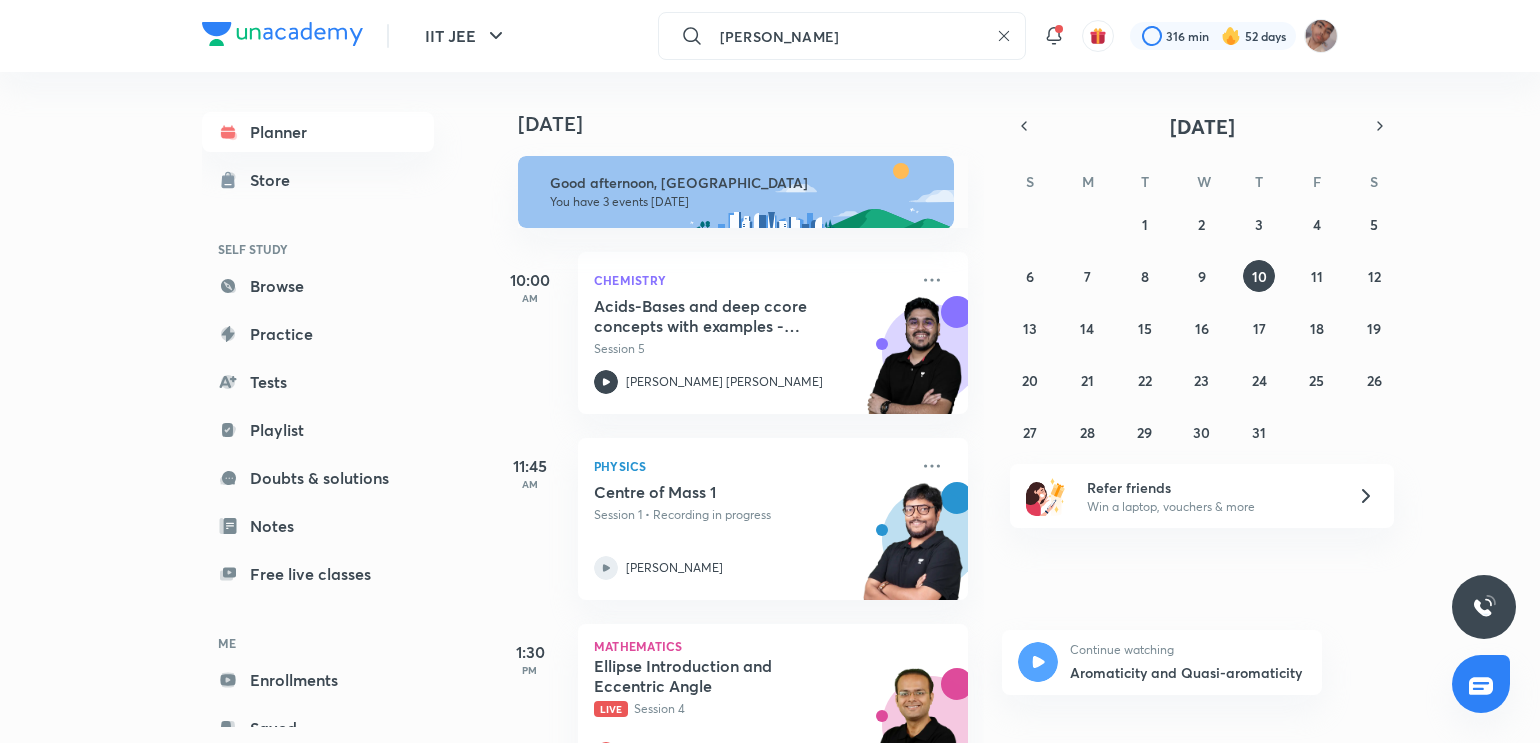 type on "[PERSON_NAME]" 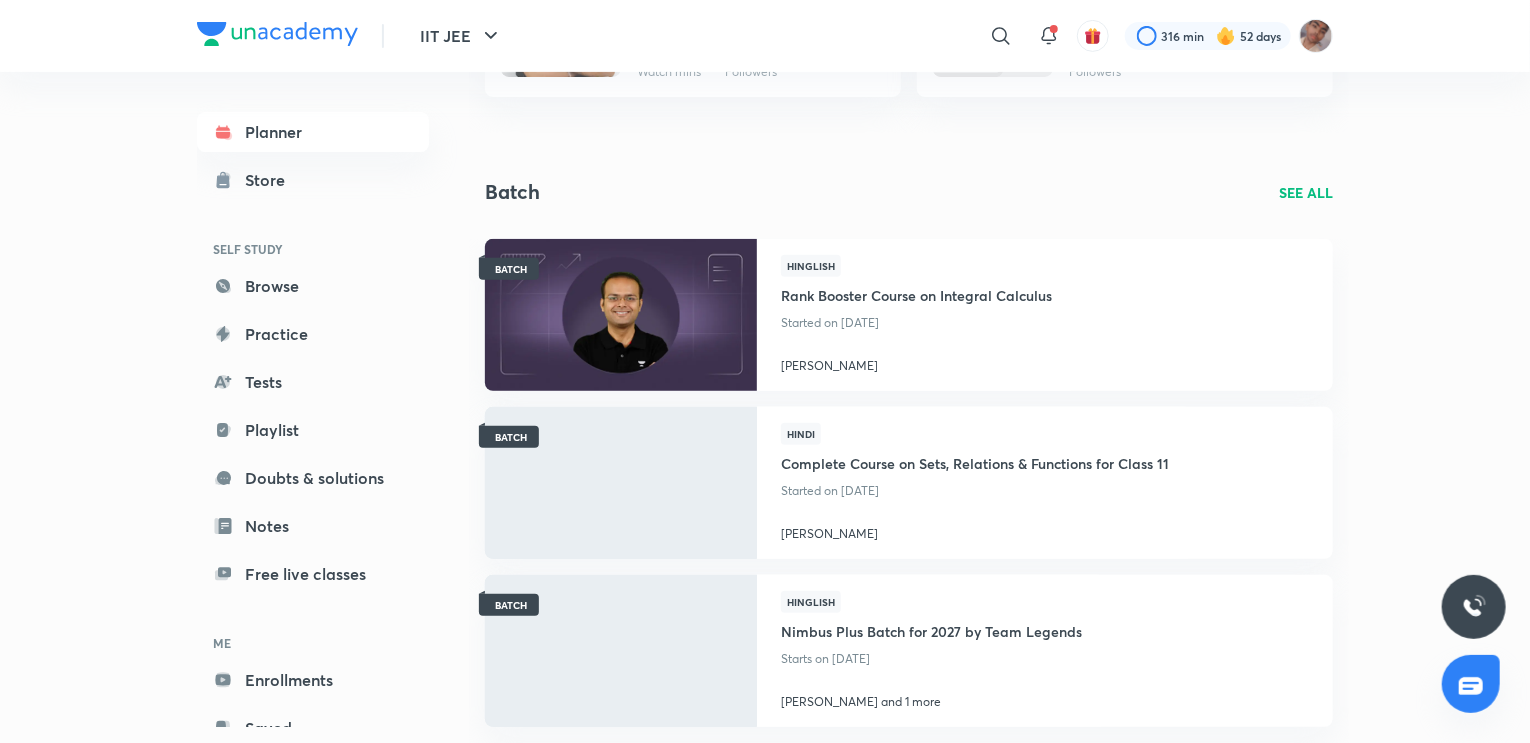 scroll, scrollTop: 0, scrollLeft: 0, axis: both 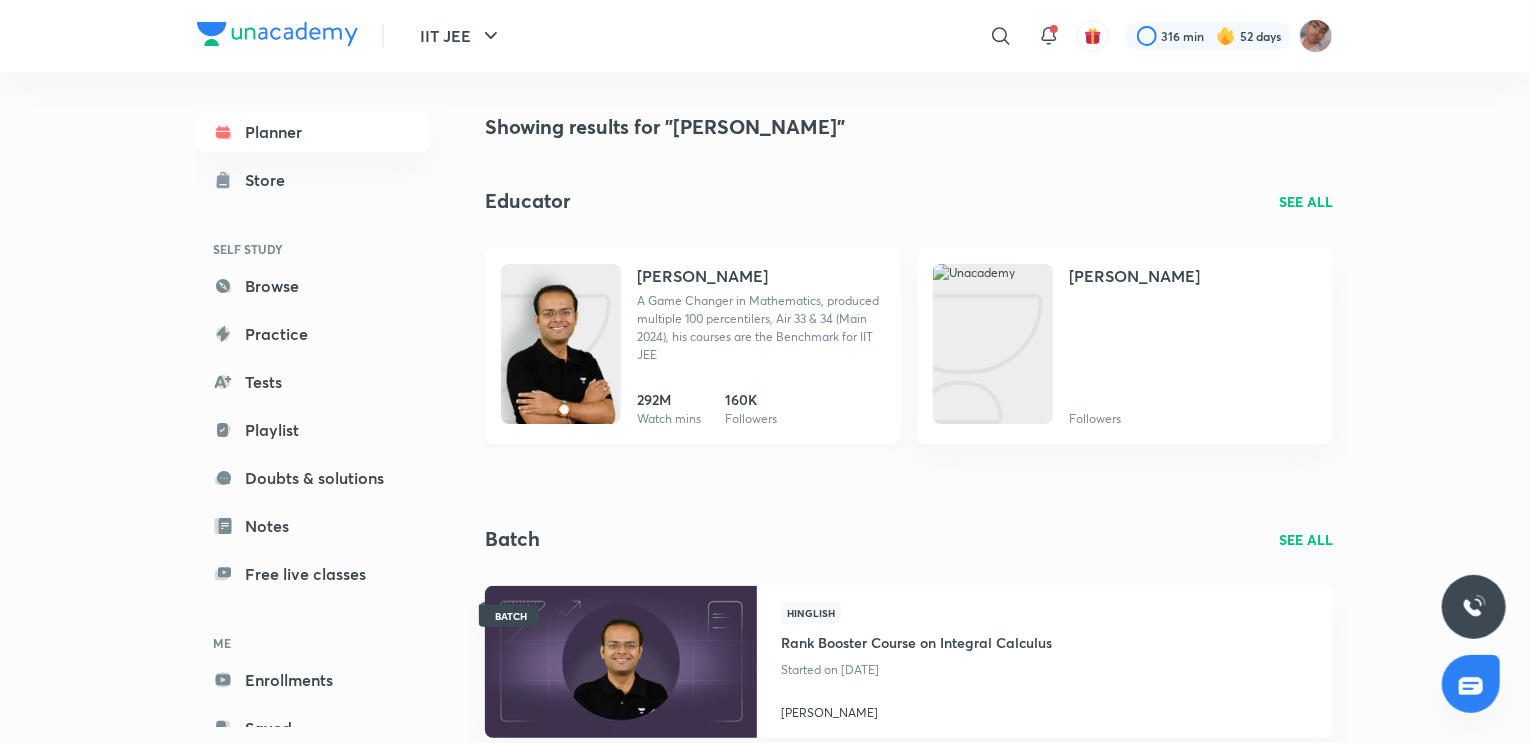 click on "[PERSON_NAME] A Game Changer in Mathematics, produced multiple 100 percentilers, Air 33 & 34 (Main 2024), his courses are the Benchmark for IIT JEE  292M Watch mins 160K Followers" at bounding box center [693, 346] 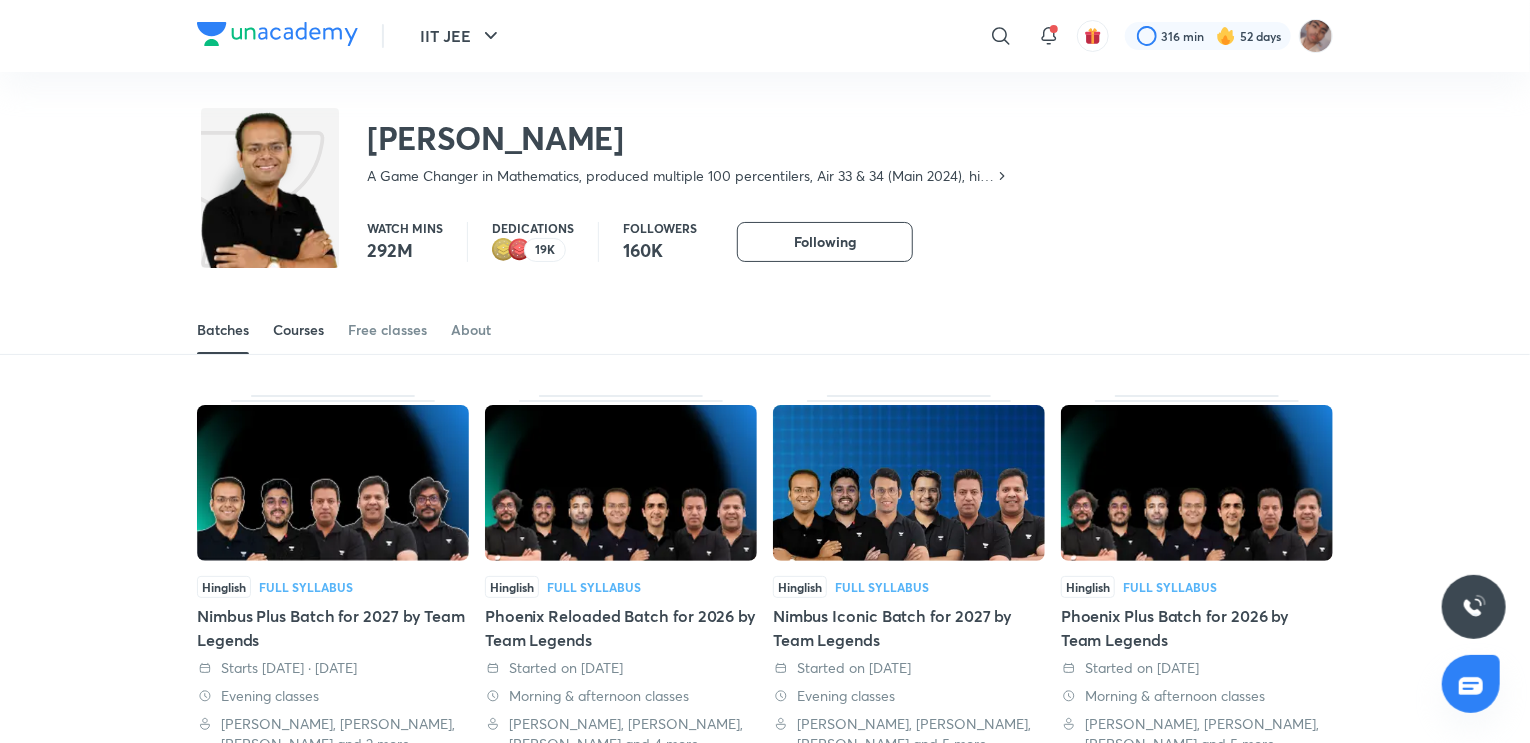 click on "Courses" at bounding box center (298, 330) 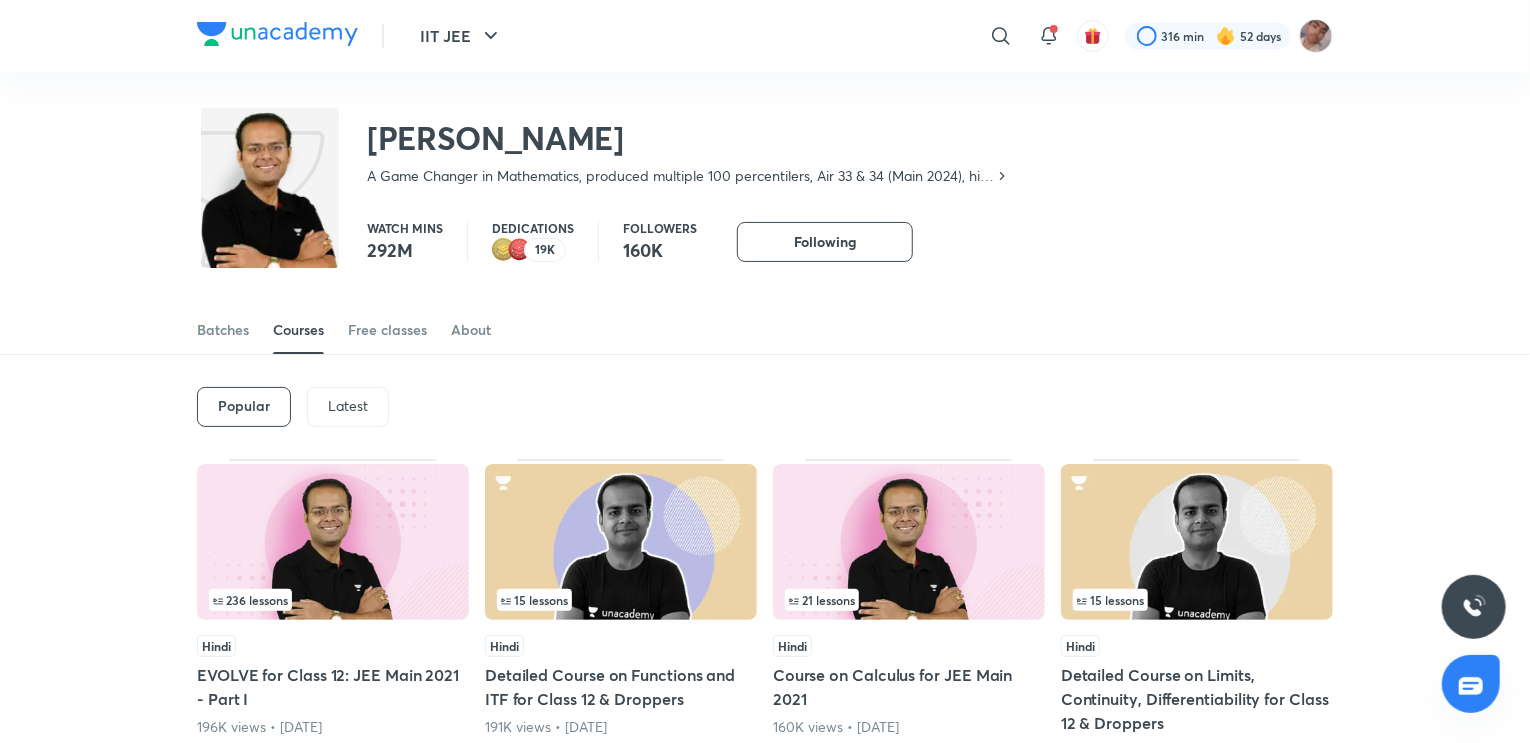 click on "Latest" at bounding box center (348, 407) 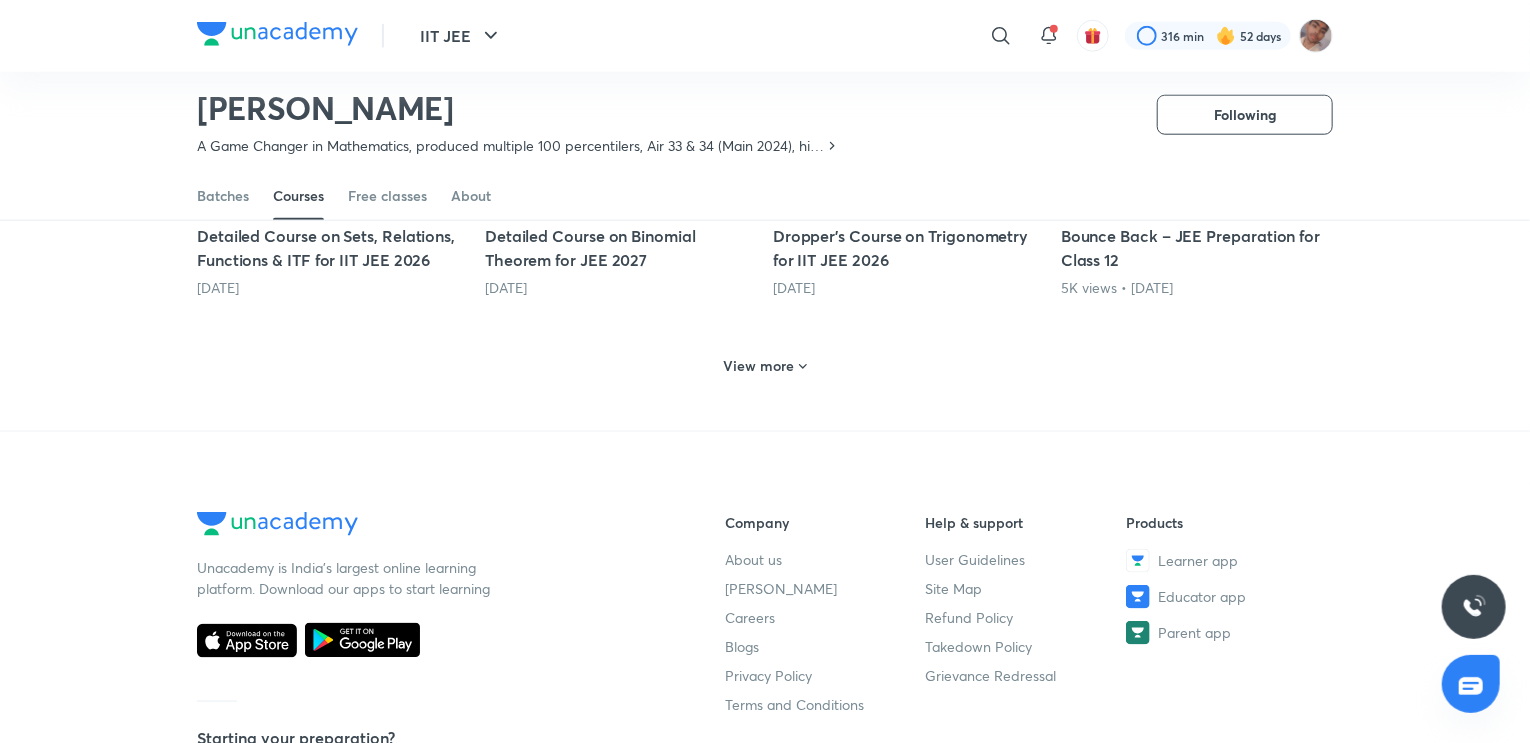 scroll, scrollTop: 1047, scrollLeft: 0, axis: vertical 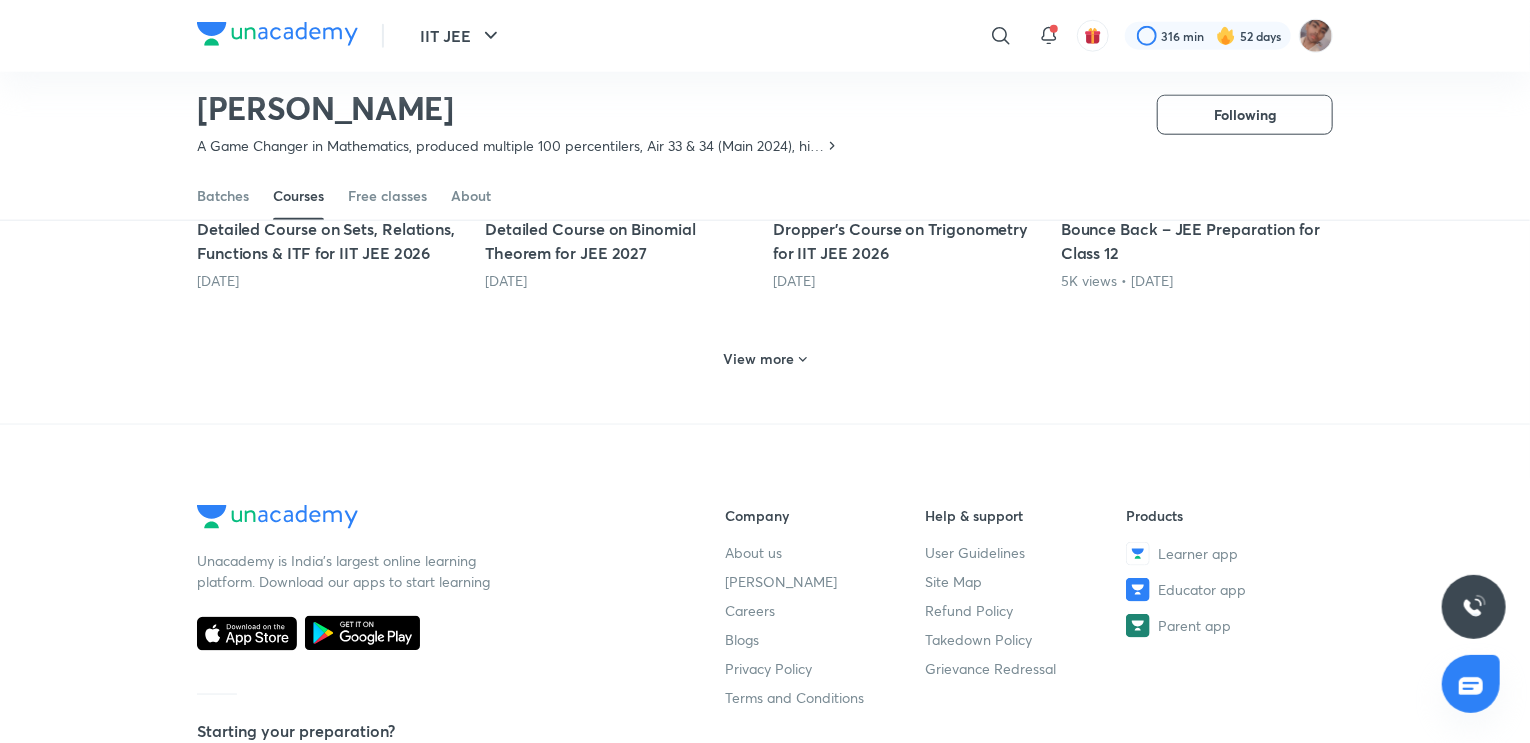 click on "View more" at bounding box center (765, 359) 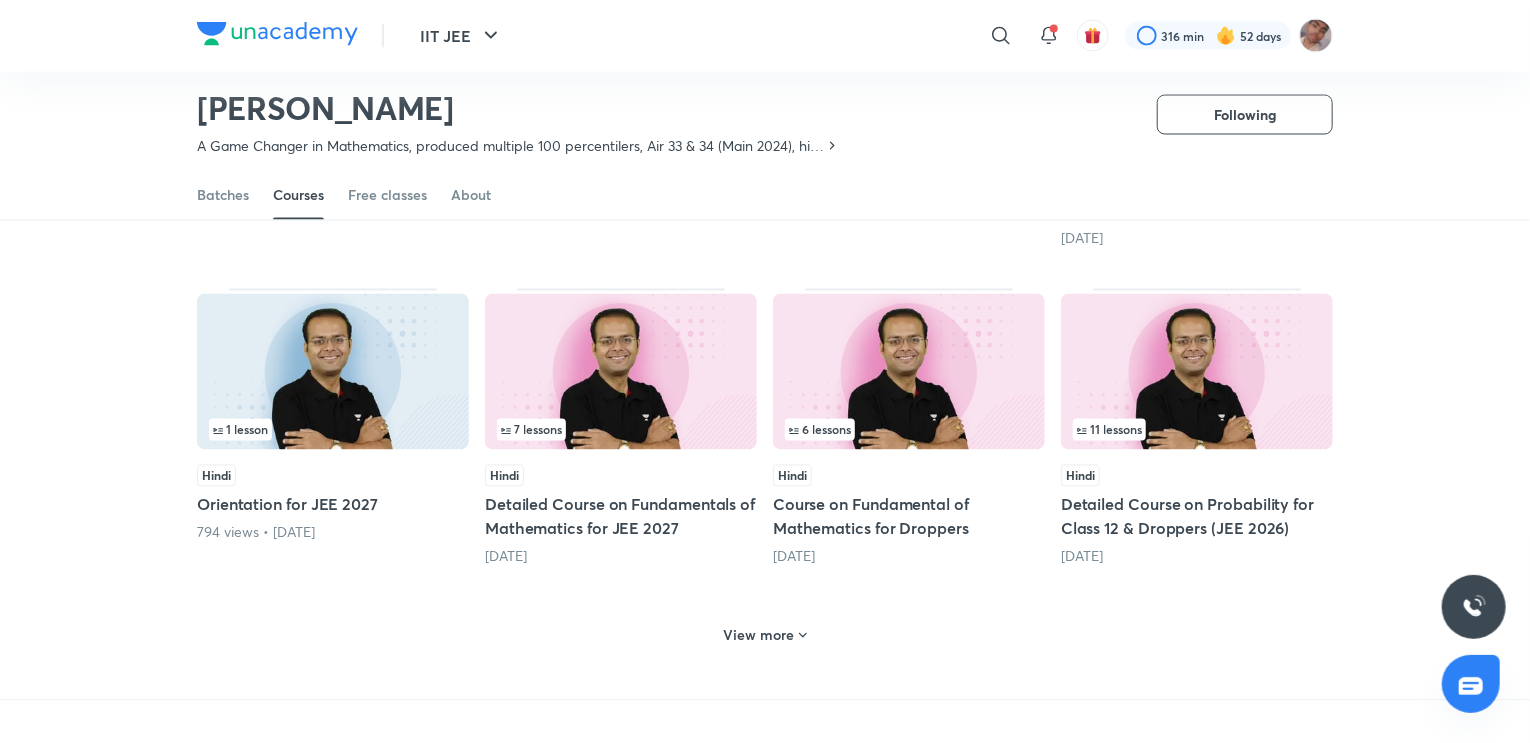 scroll, scrollTop: 1751, scrollLeft: 0, axis: vertical 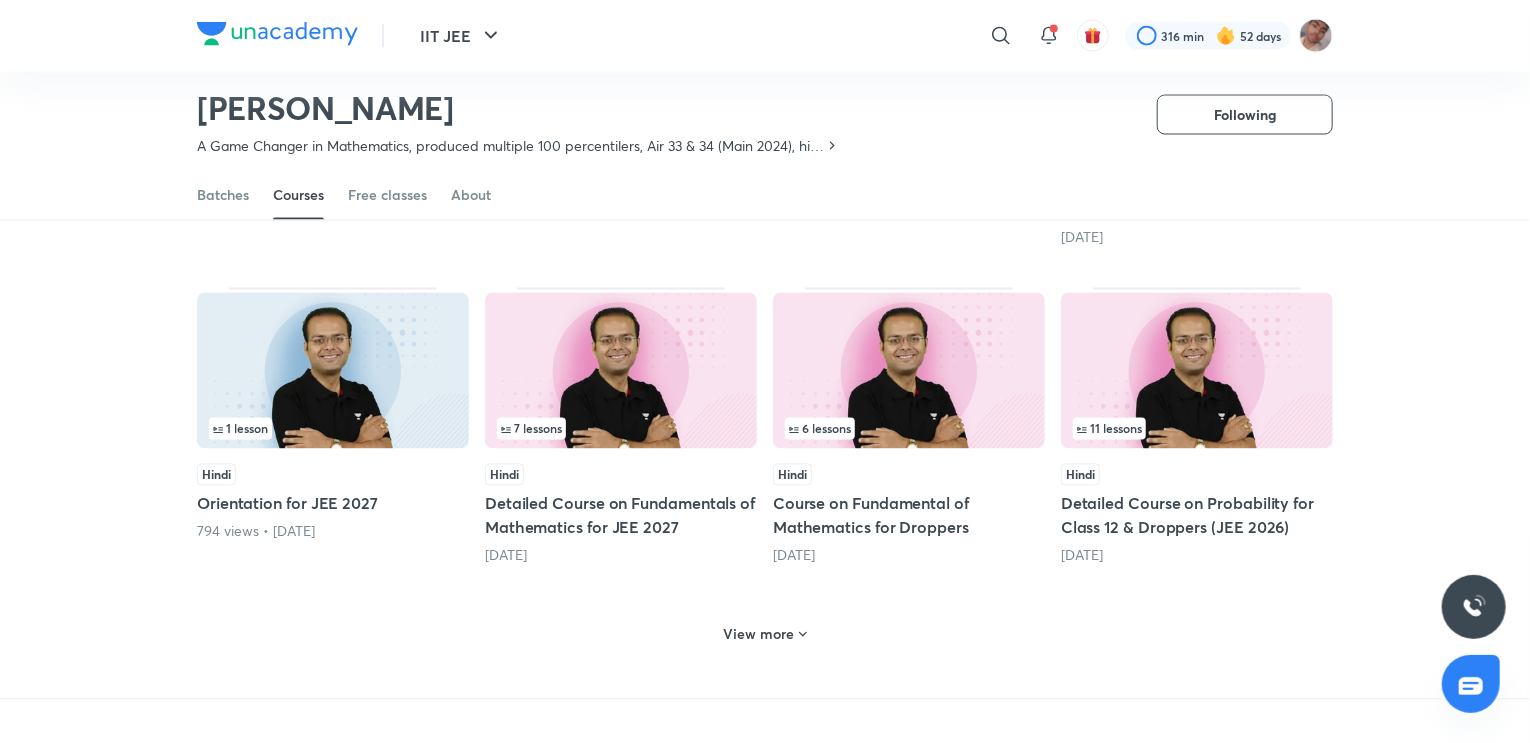 click on "View more" at bounding box center [759, 635] 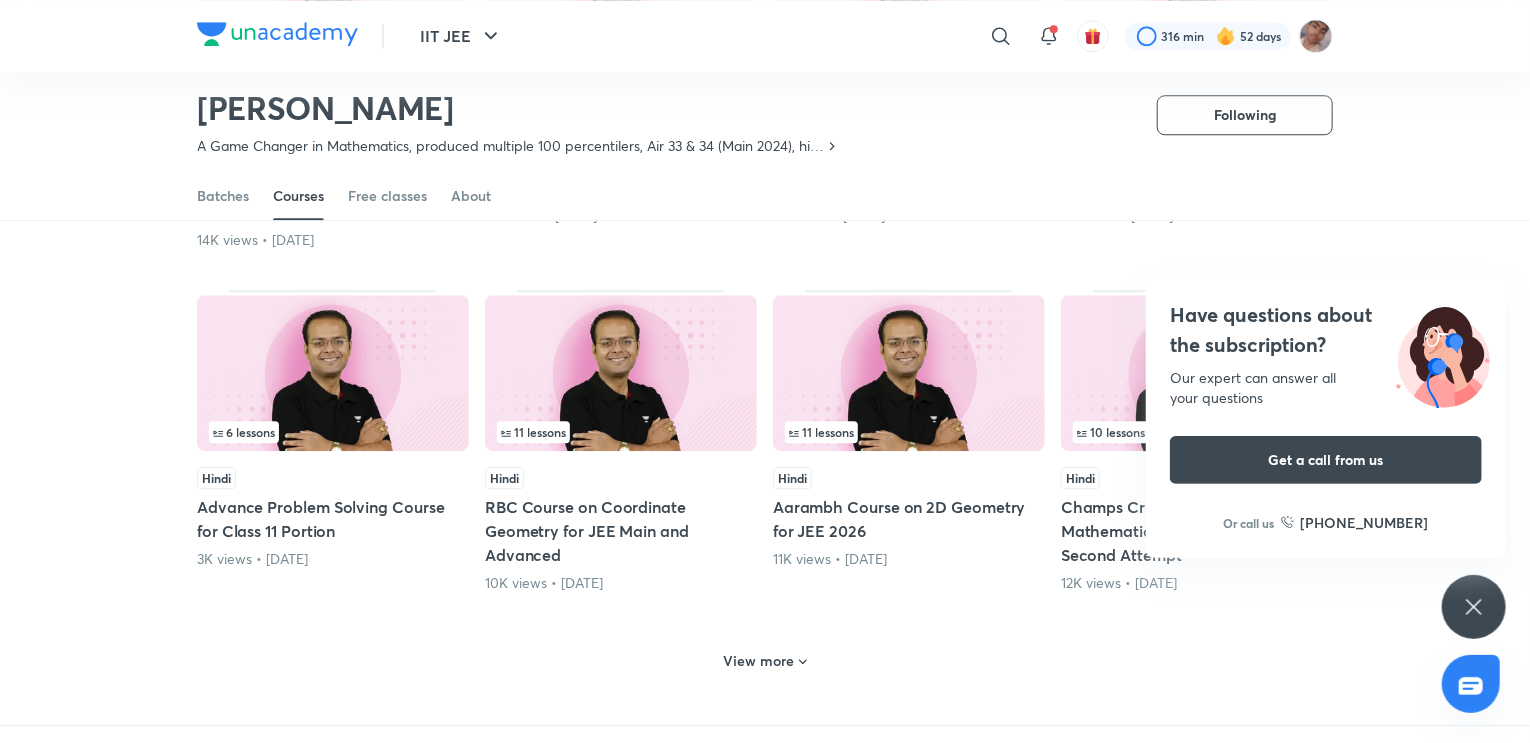 scroll, scrollTop: 2728, scrollLeft: 0, axis: vertical 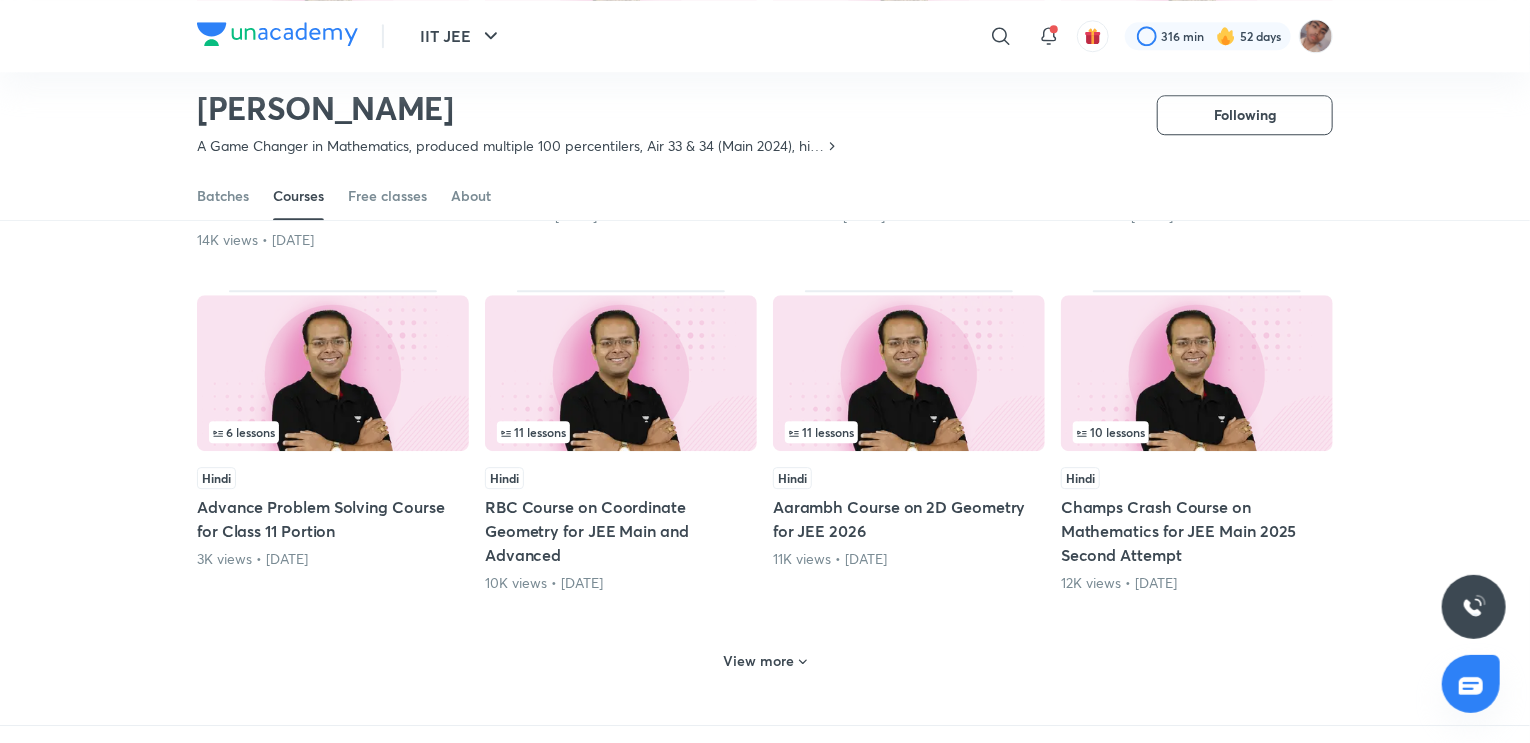 click on "View more" at bounding box center [759, 661] 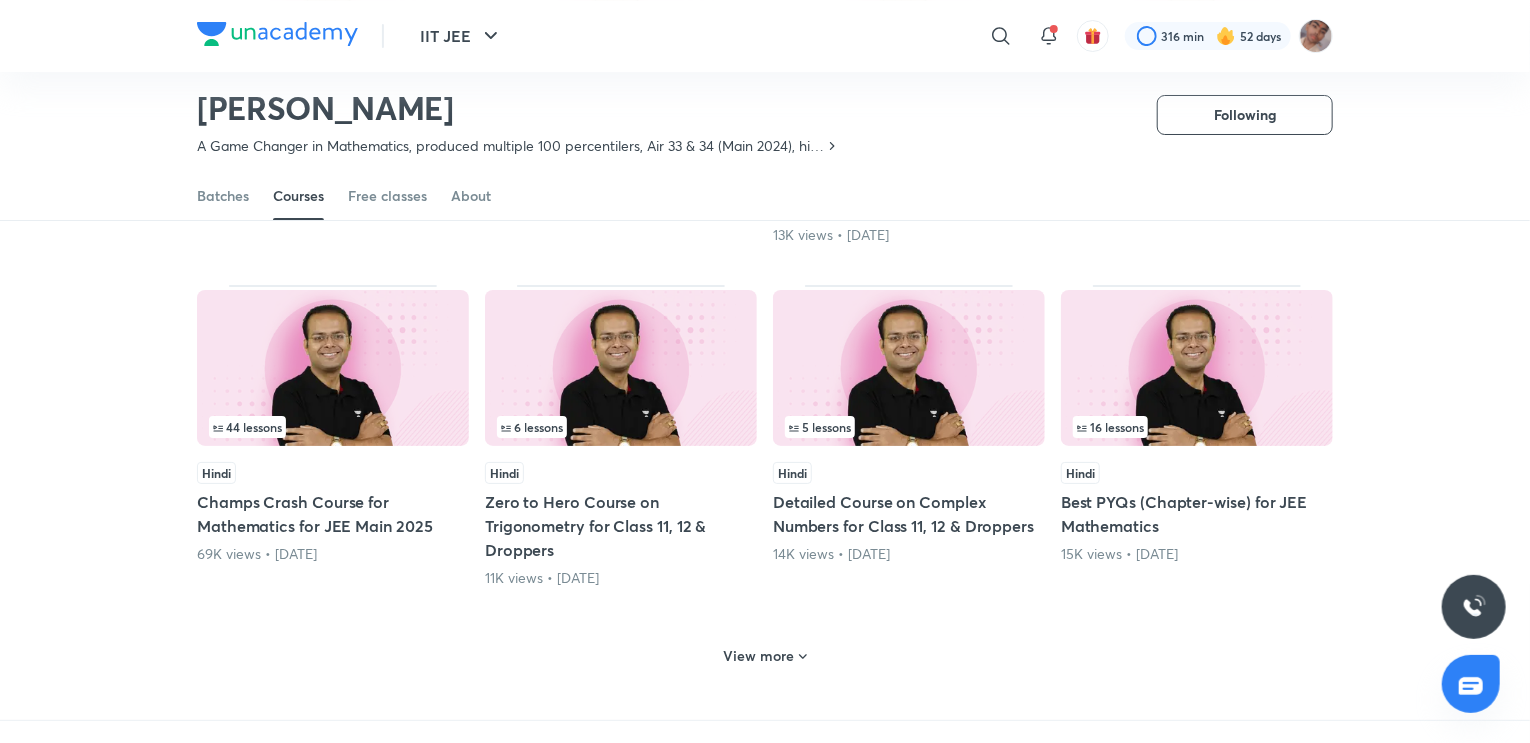 scroll, scrollTop: 3738, scrollLeft: 0, axis: vertical 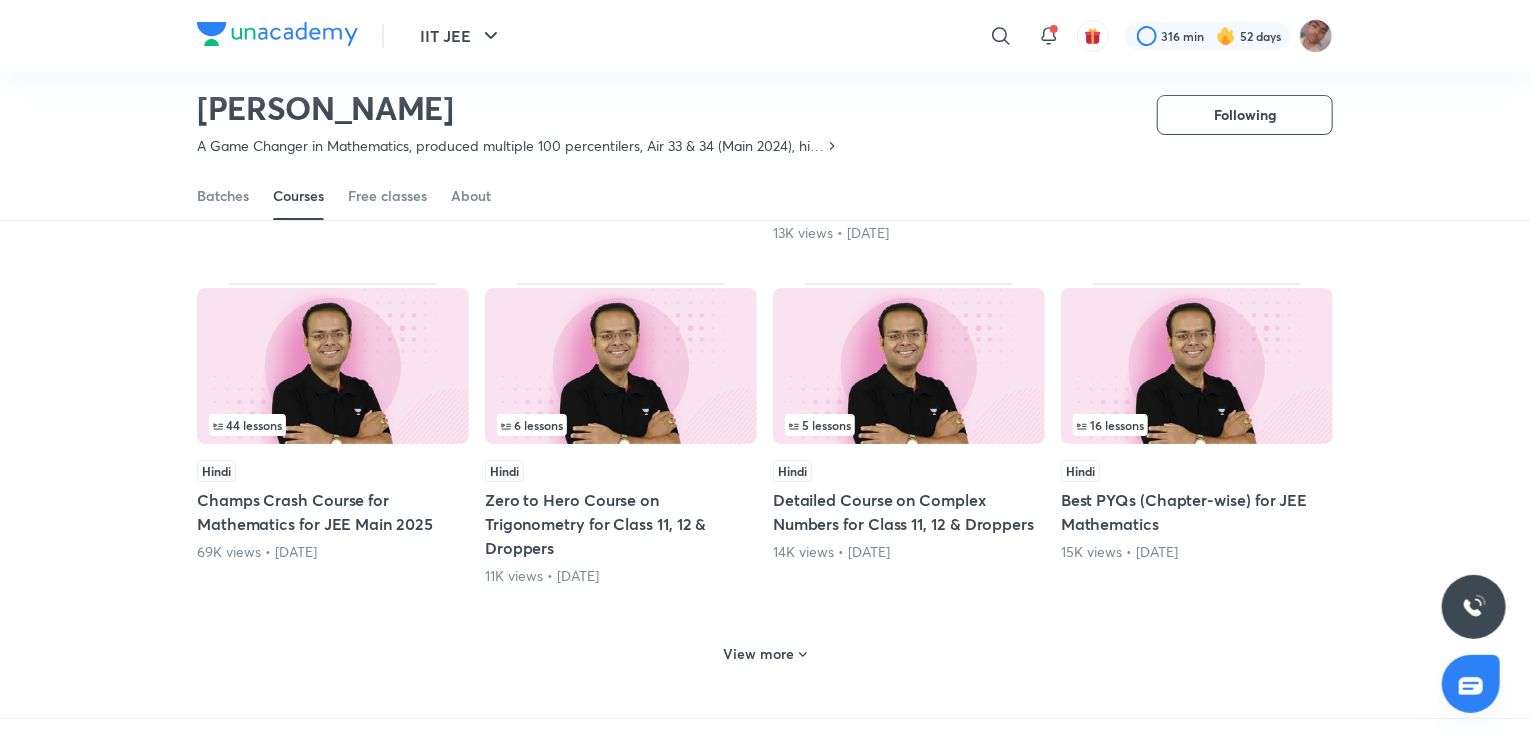 click on "View more" at bounding box center [765, 654] 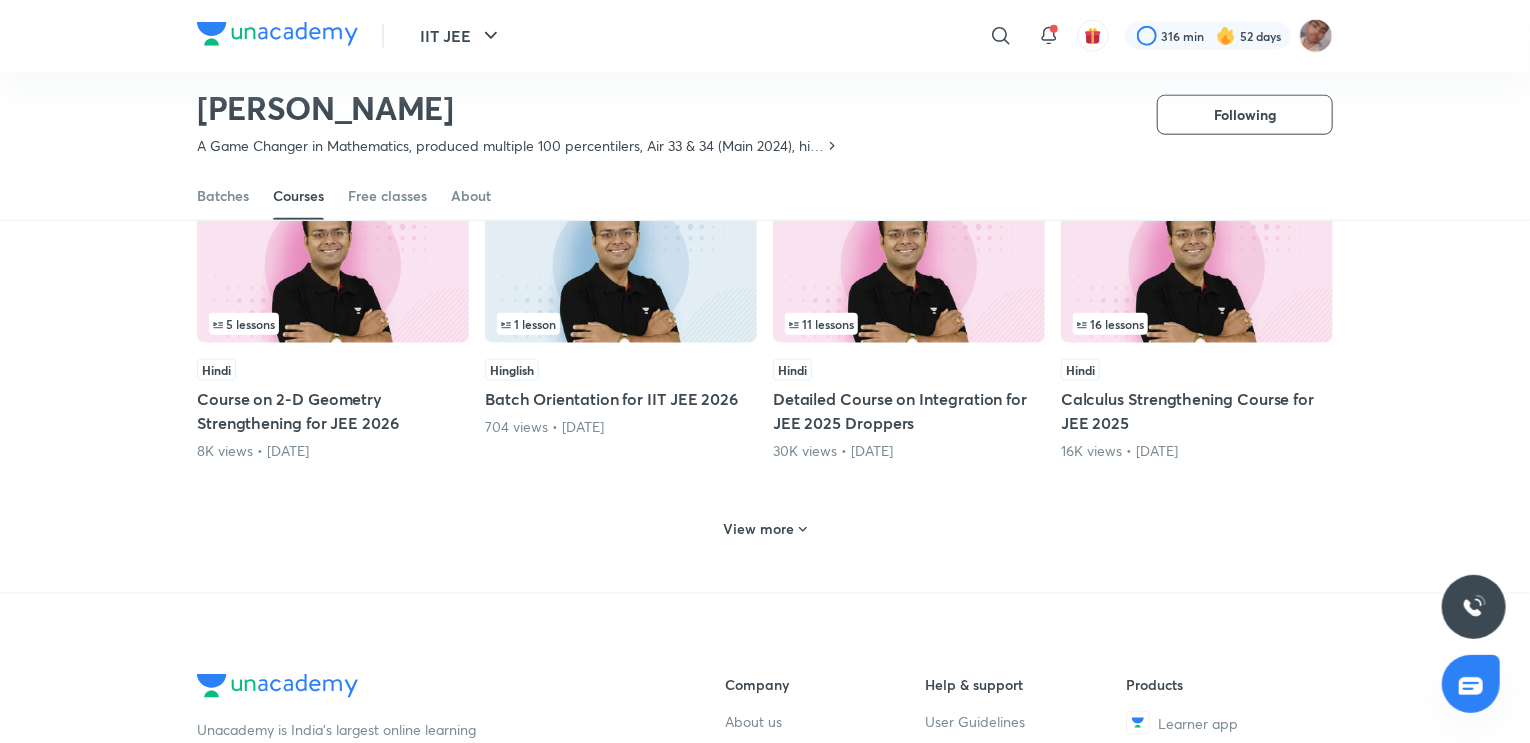 scroll, scrollTop: 4846, scrollLeft: 0, axis: vertical 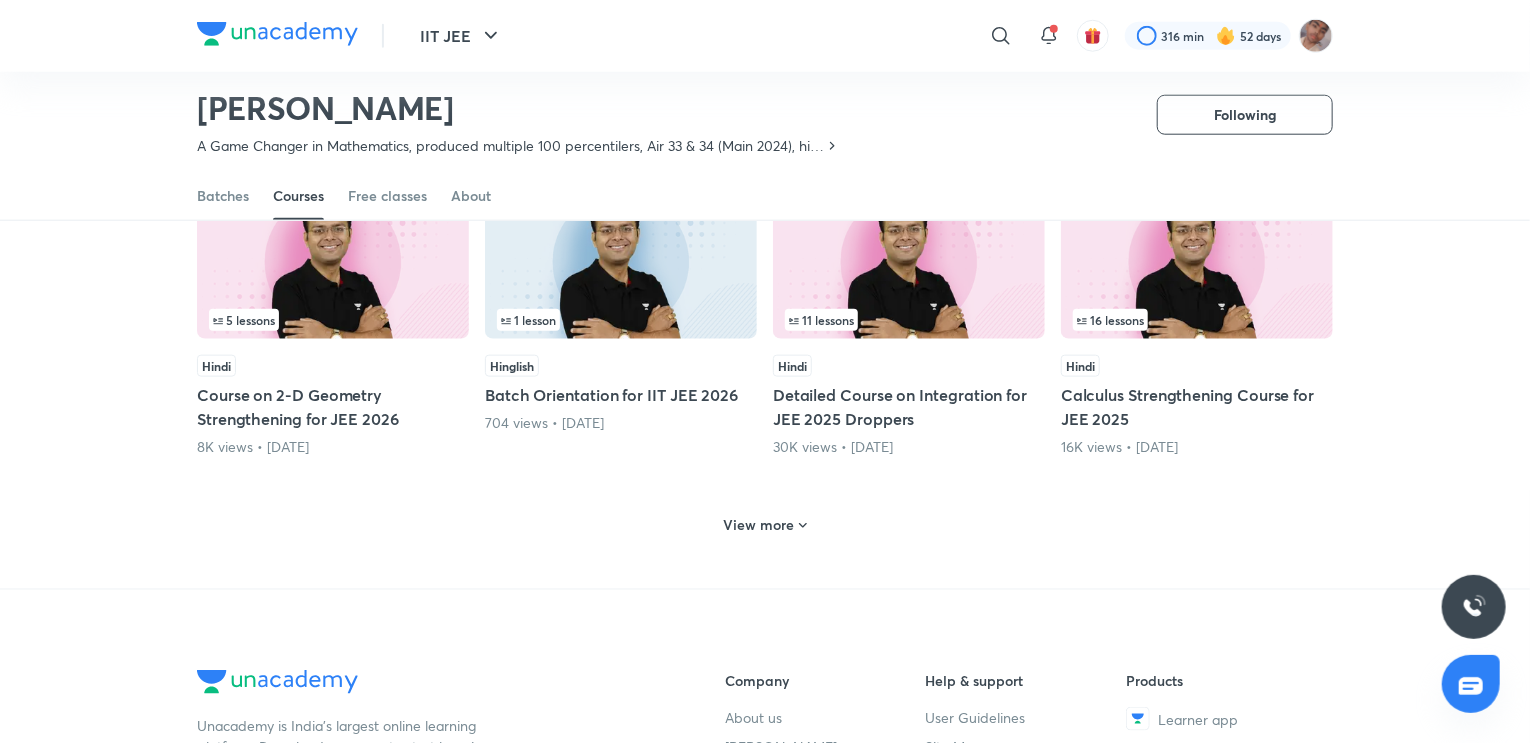click on "View more" at bounding box center [759, 525] 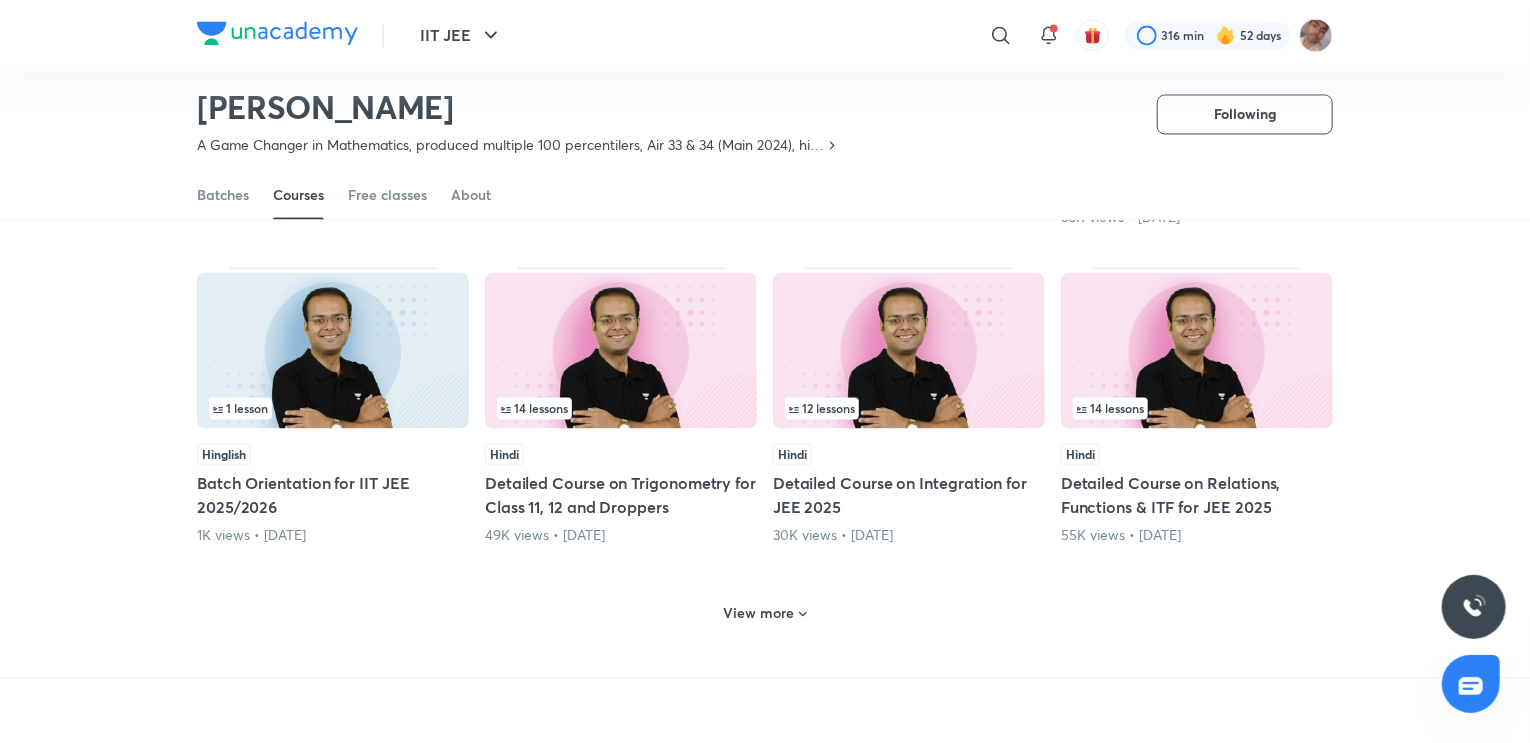 scroll, scrollTop: 5738, scrollLeft: 0, axis: vertical 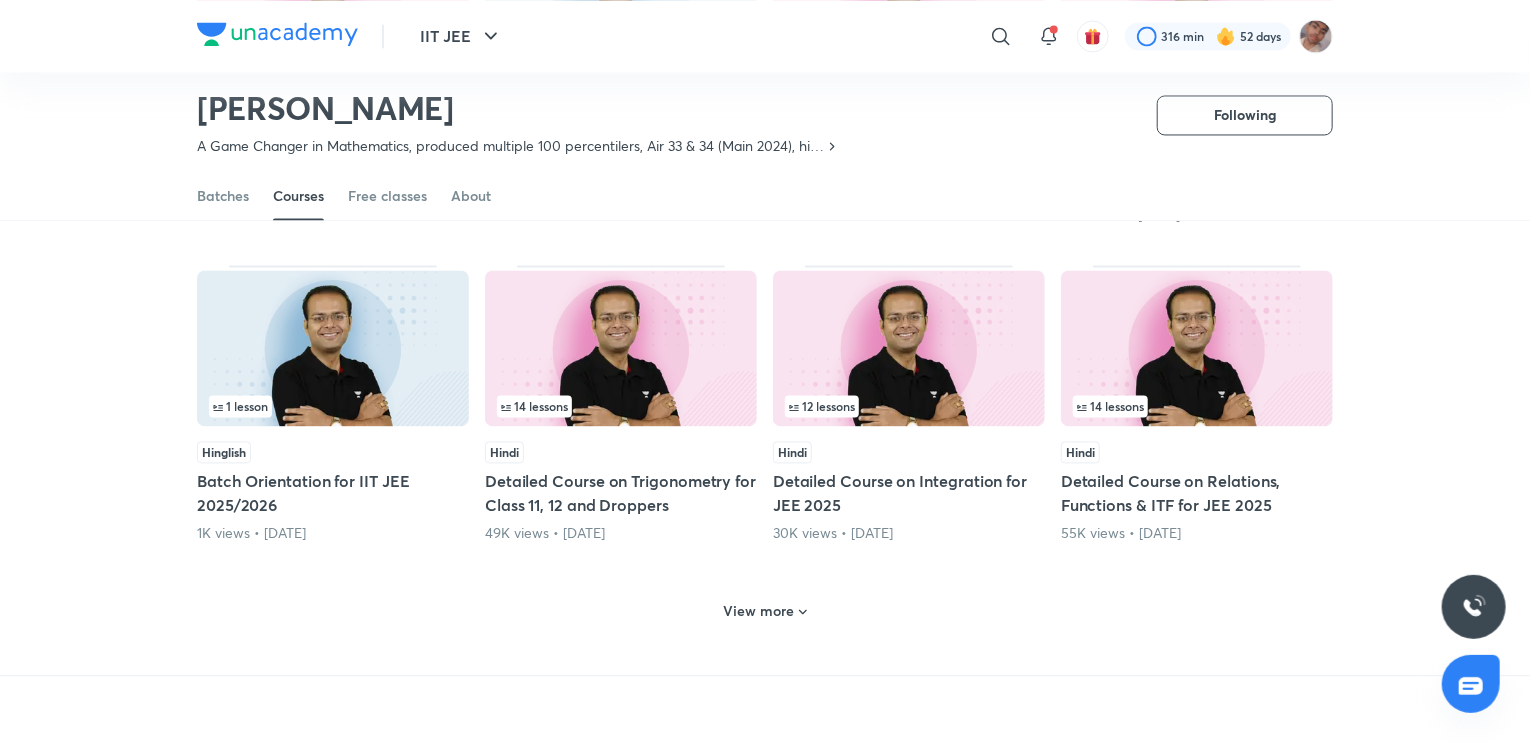 click on "Lesson   1 / 8 Hindi Detailed Course on Quadratic Equations for JEE 2027 Starts on [DATE]  Lesson   1 / 1 Hinglish Nimbus Plus Batch Orientation for JEE 2027 Starts on [DATE] Live   7   lessons Hindi Dropper's Course on Conic Section for JEE 2026 Started at 1:30 PM  Lesson   8 / 15 Hindi Detailed Course on Limits, Continuity & Differentiability for JEE 2026 [DATE], 4:00 PM  Lesson   9 / 10 Hindi Detailed Course on Sequences Series for IIT JEE 2027 [DATE], 7:45 PM   4   lessons Hindi RBC Course on Mathematics for JEE 2026 - Part I [DATE]   8   lessons Hindi Droppers's Course on Straight Lines and Circles for JEE 2026 [DATE]   1   lesson Hinglish Phoenix Reloaded Batch Orientation for JEE 2026 [DATE]   17   lessons Hindi Detailed Course on Sets, Relations, Functions & ITF for IIT JEE 2026 [DATE]   10   lessons Hindi Detailed Course on Binomial Theorem for JEE 2027 [DATE]   6   lessons Hindi Dropper's Course on Trigonometry for IIT JEE 2026 [DATE]   12   lessons Hinglish   10   lessons" at bounding box center [765, -2332] 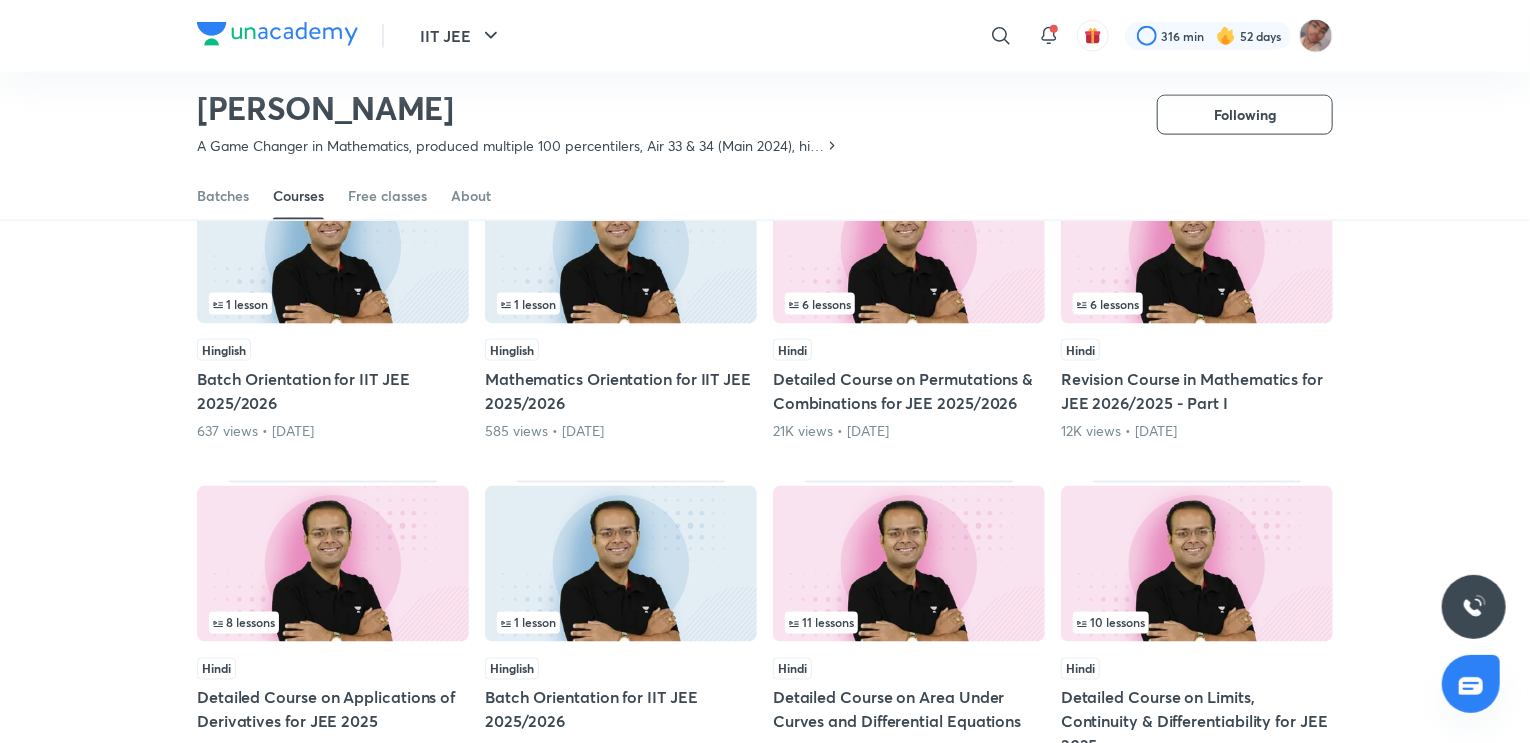 scroll, scrollTop: 5182, scrollLeft: 0, axis: vertical 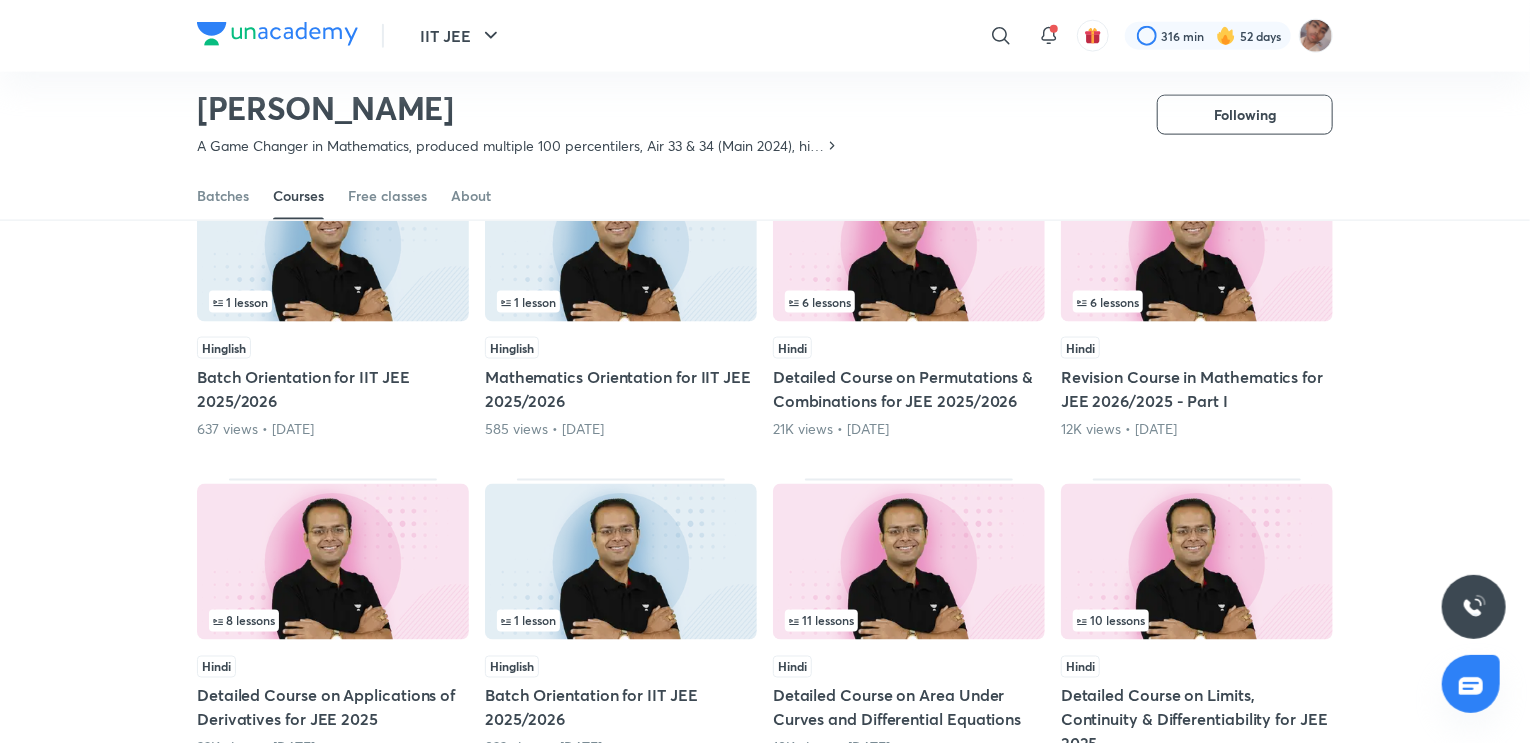click at bounding box center (333, 562) 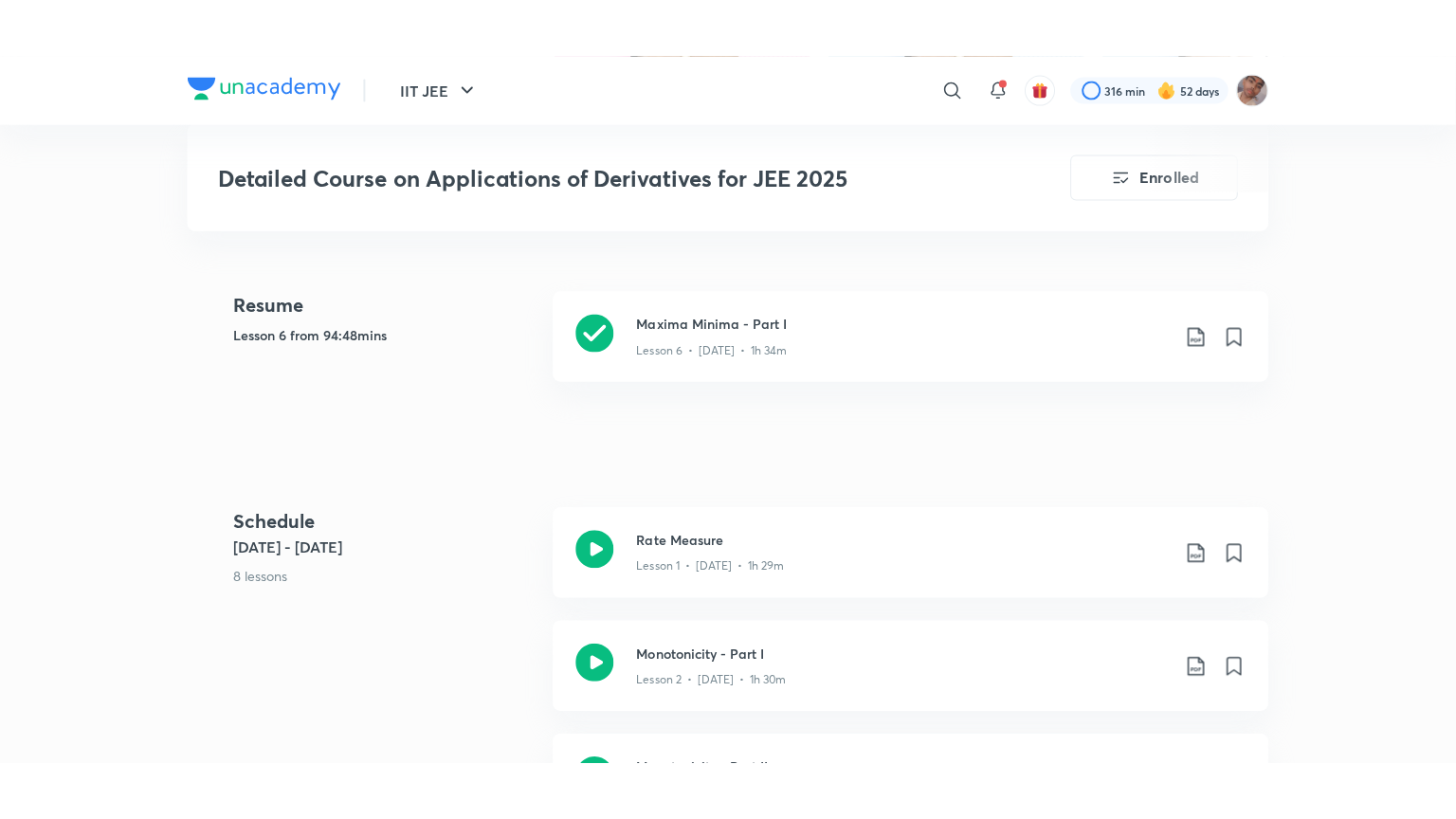 scroll, scrollTop: 883, scrollLeft: 0, axis: vertical 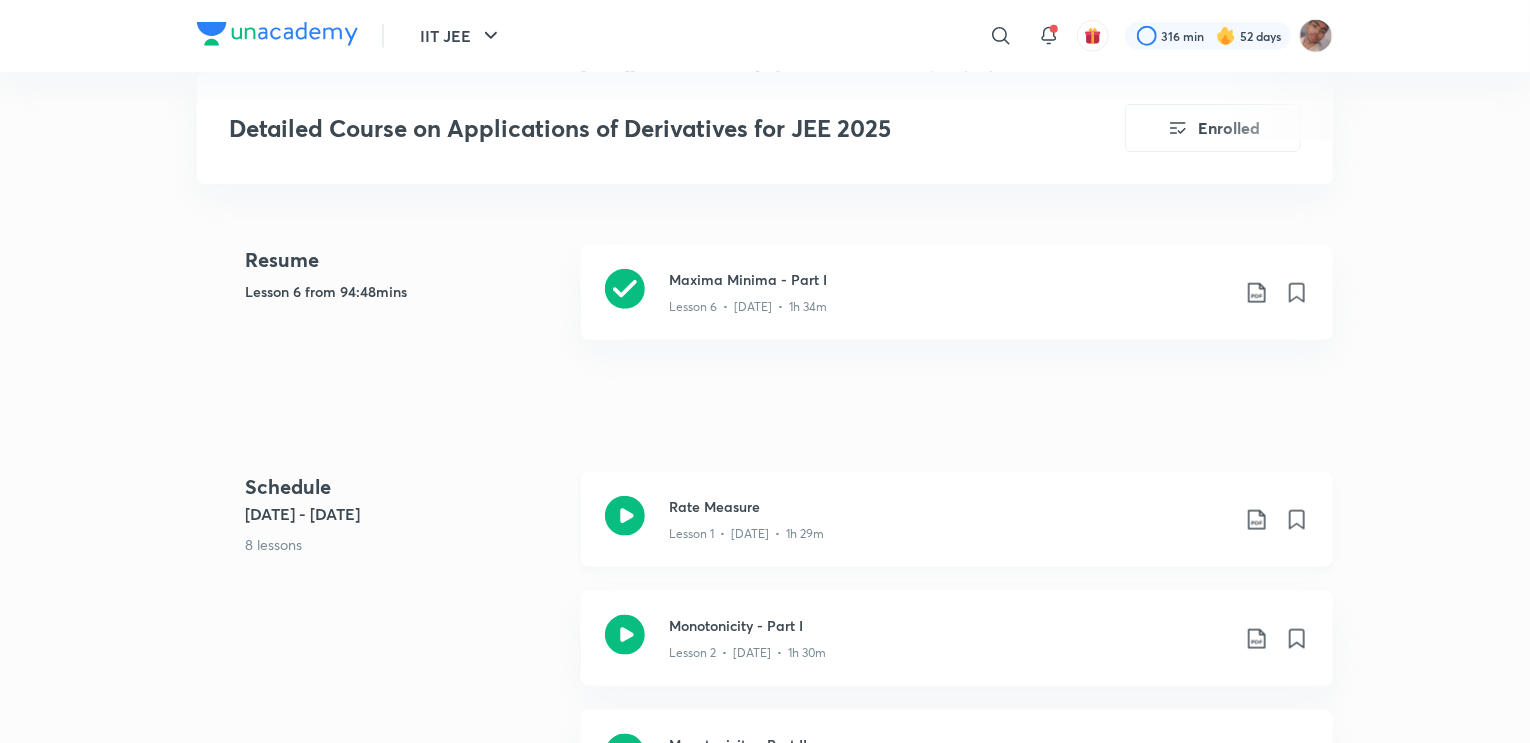 click 